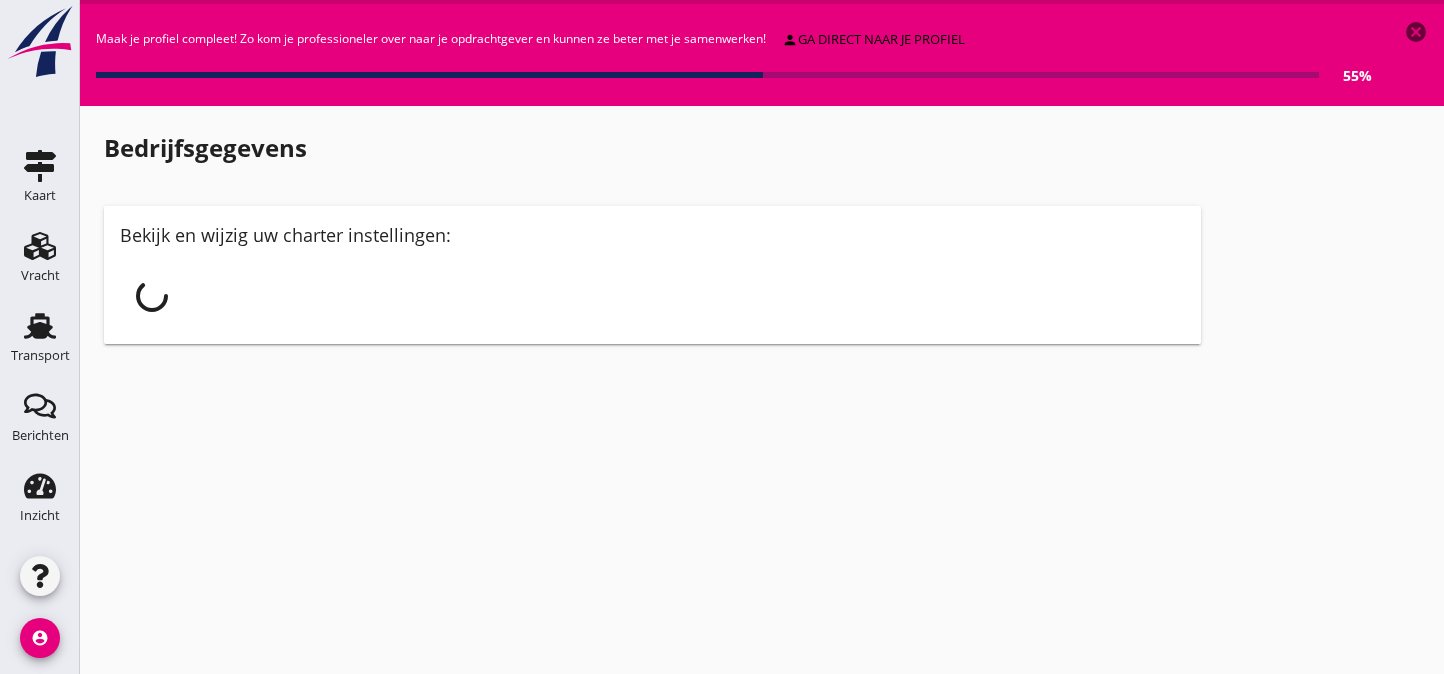 scroll, scrollTop: 0, scrollLeft: 0, axis: both 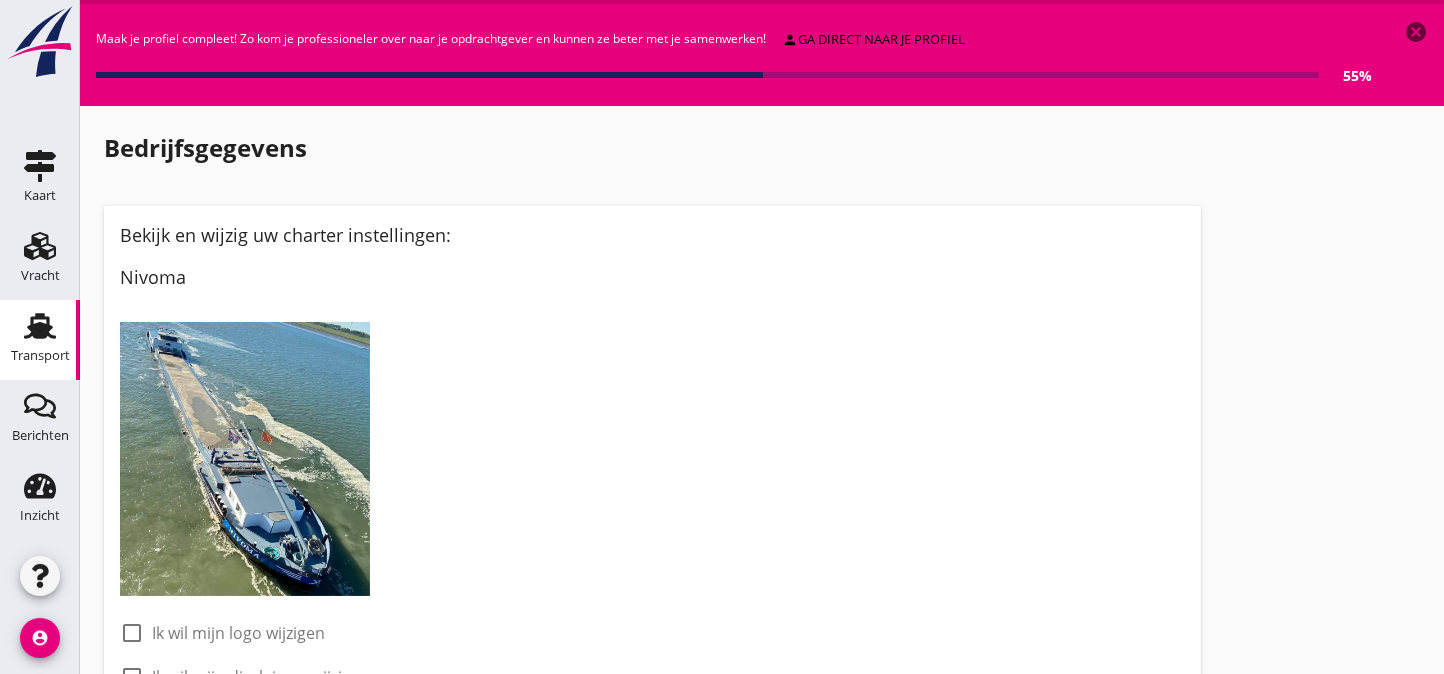 click 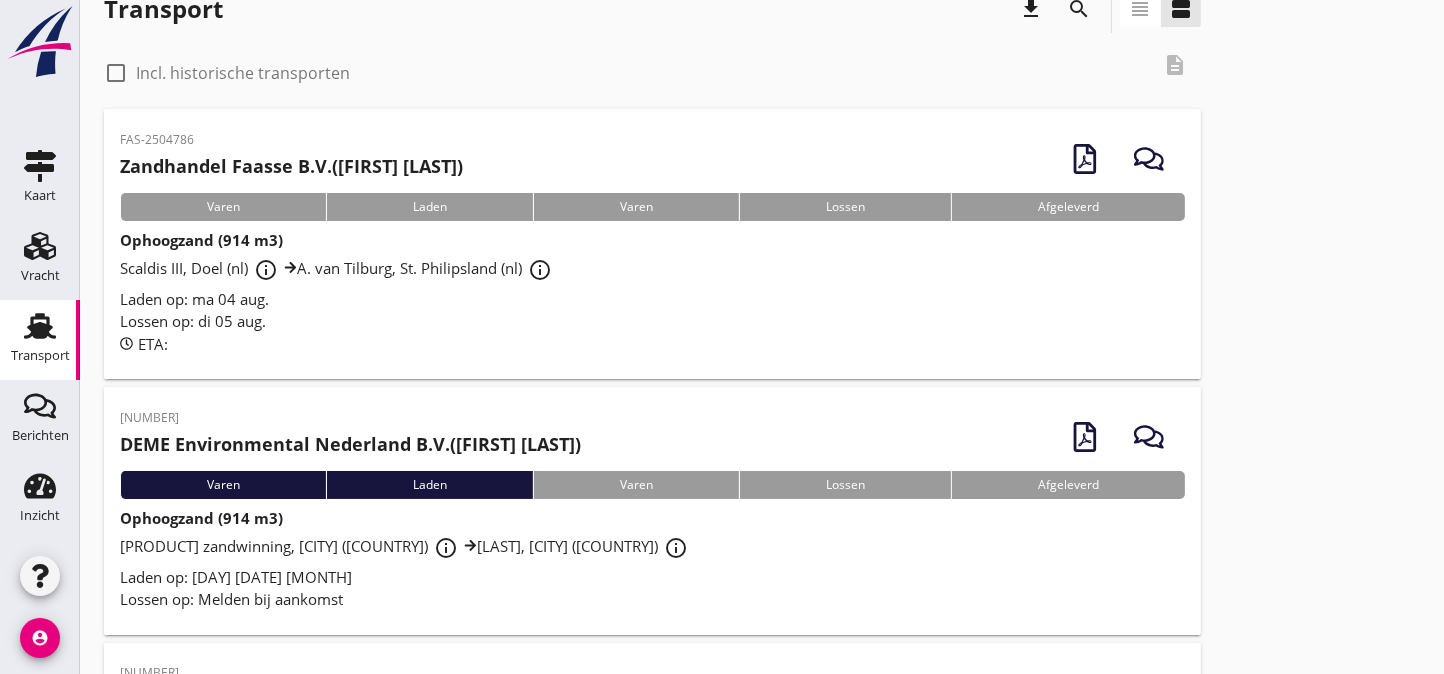 scroll, scrollTop: 60, scrollLeft: 0, axis: vertical 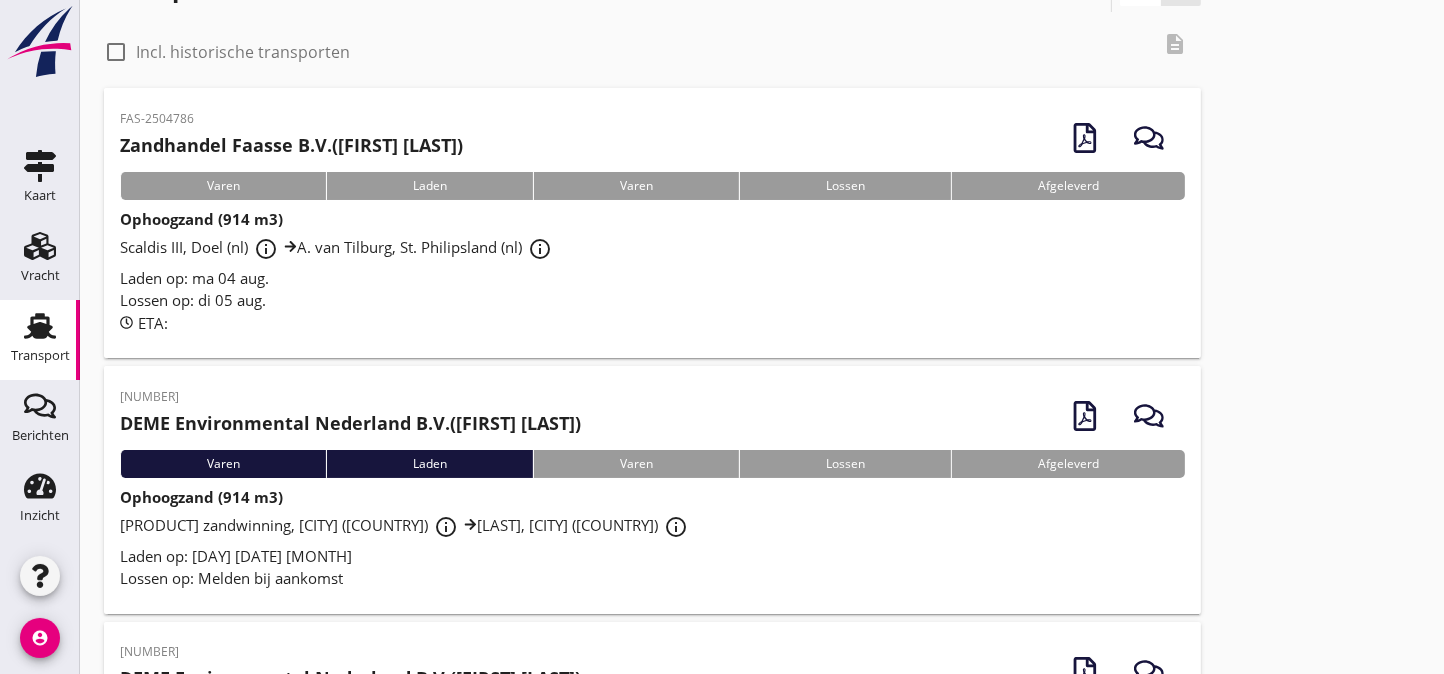 click on "Lossen op: di 05 aug." at bounding box center [652, 300] 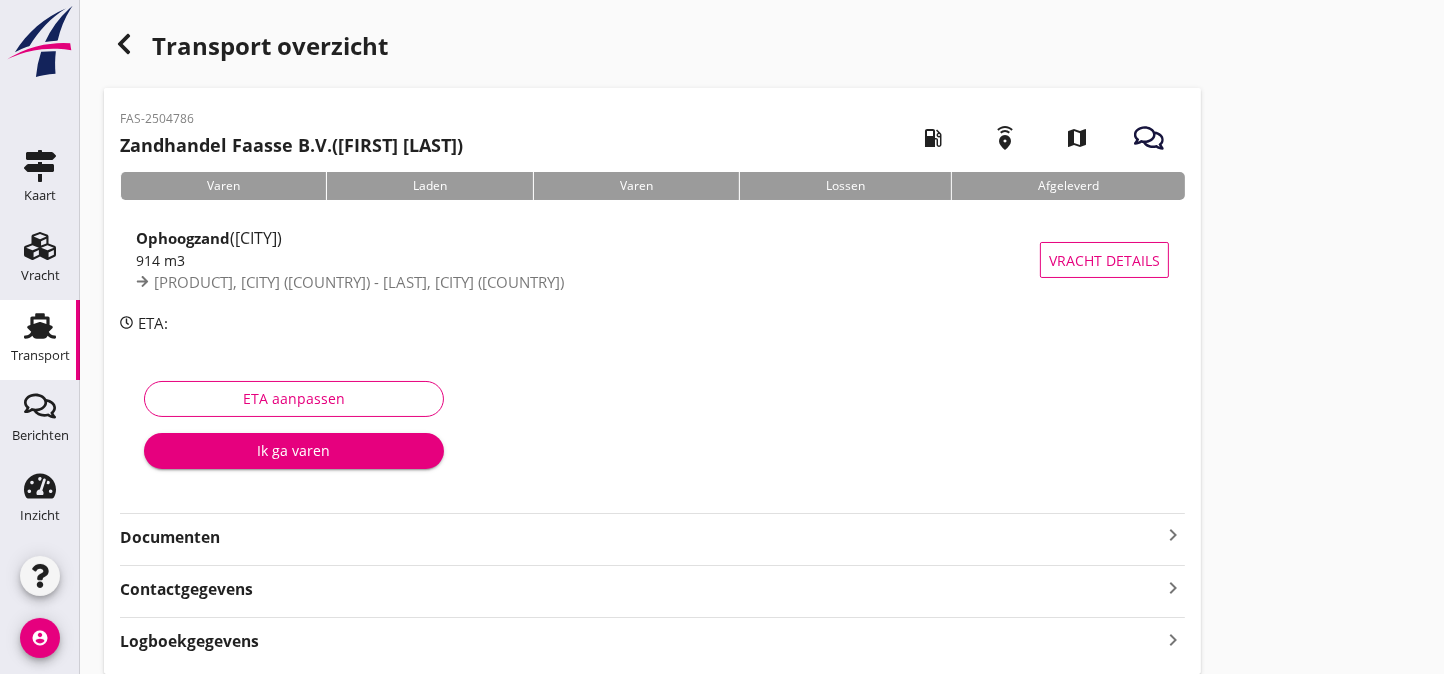 scroll, scrollTop: 60, scrollLeft: 0, axis: vertical 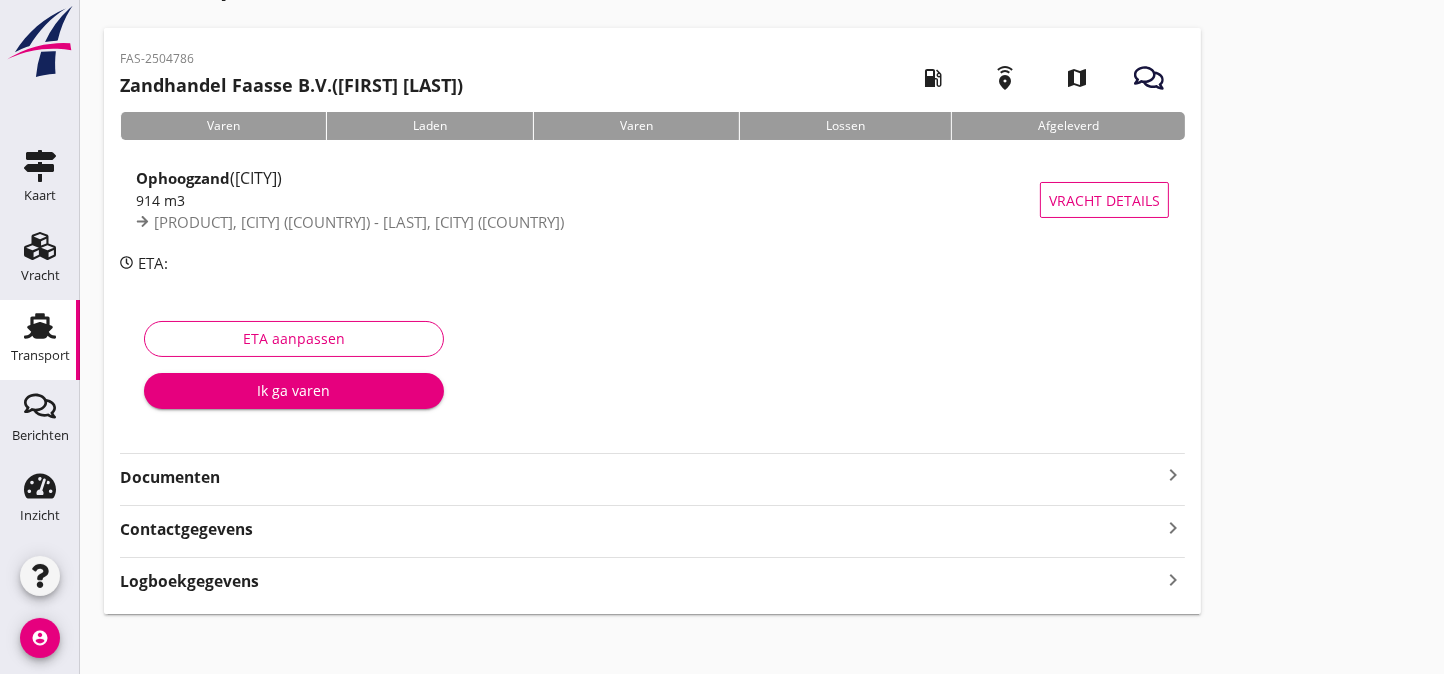 click on "Documenten" at bounding box center (640, 477) 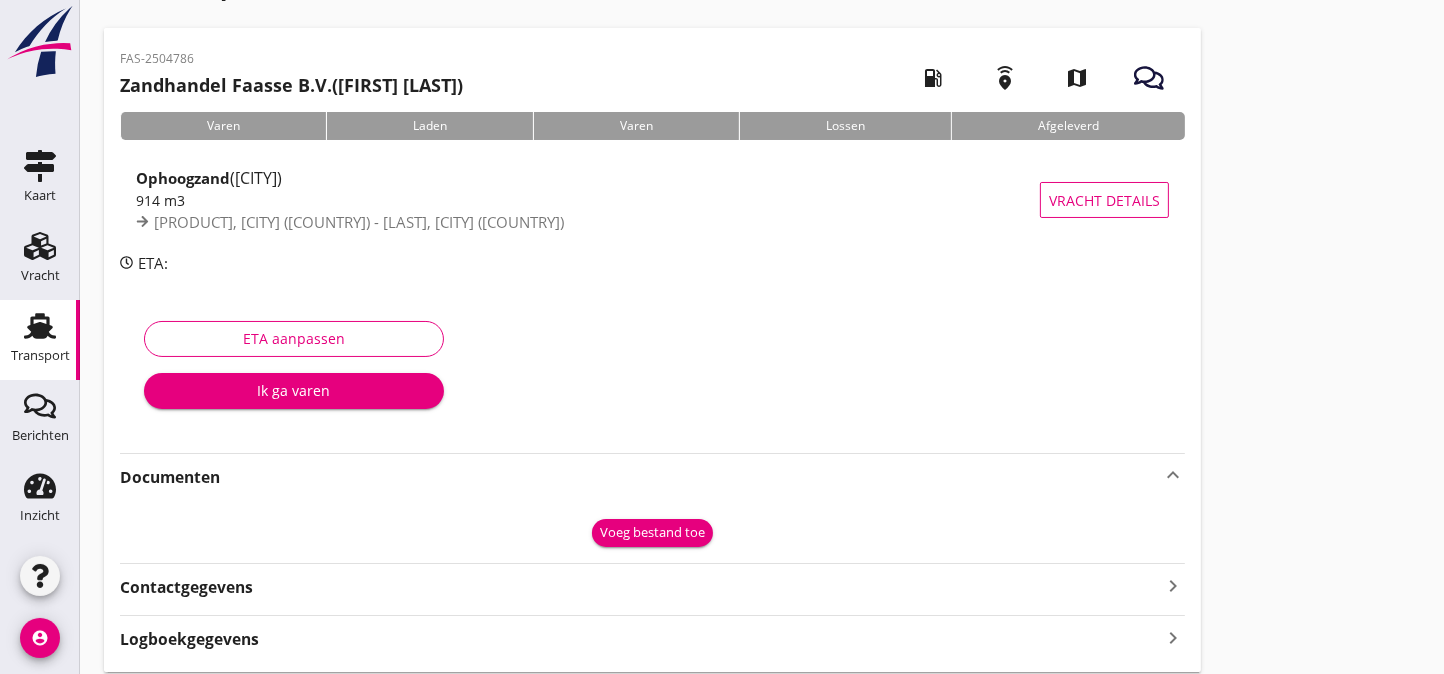 click on "Voeg bestand toe" at bounding box center [652, 533] 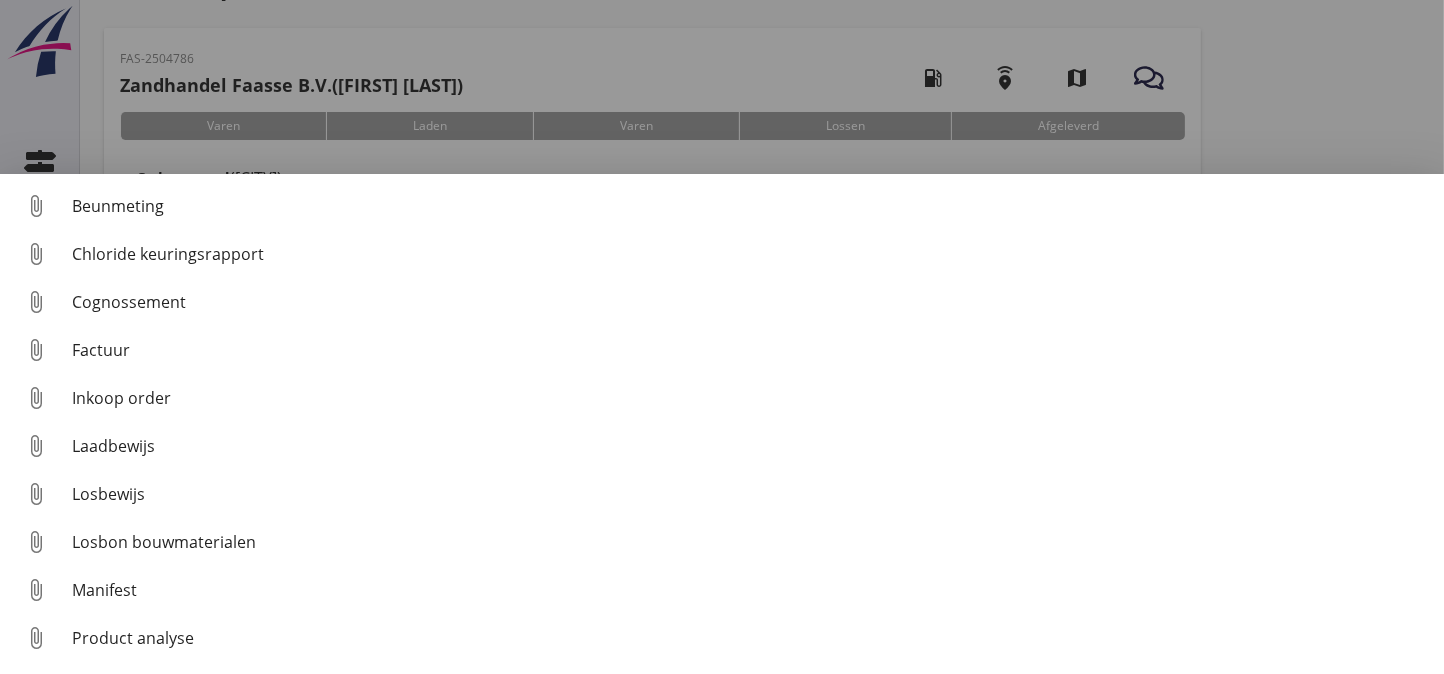 click on "Losbon bouwmaterialen" at bounding box center (750, 542) 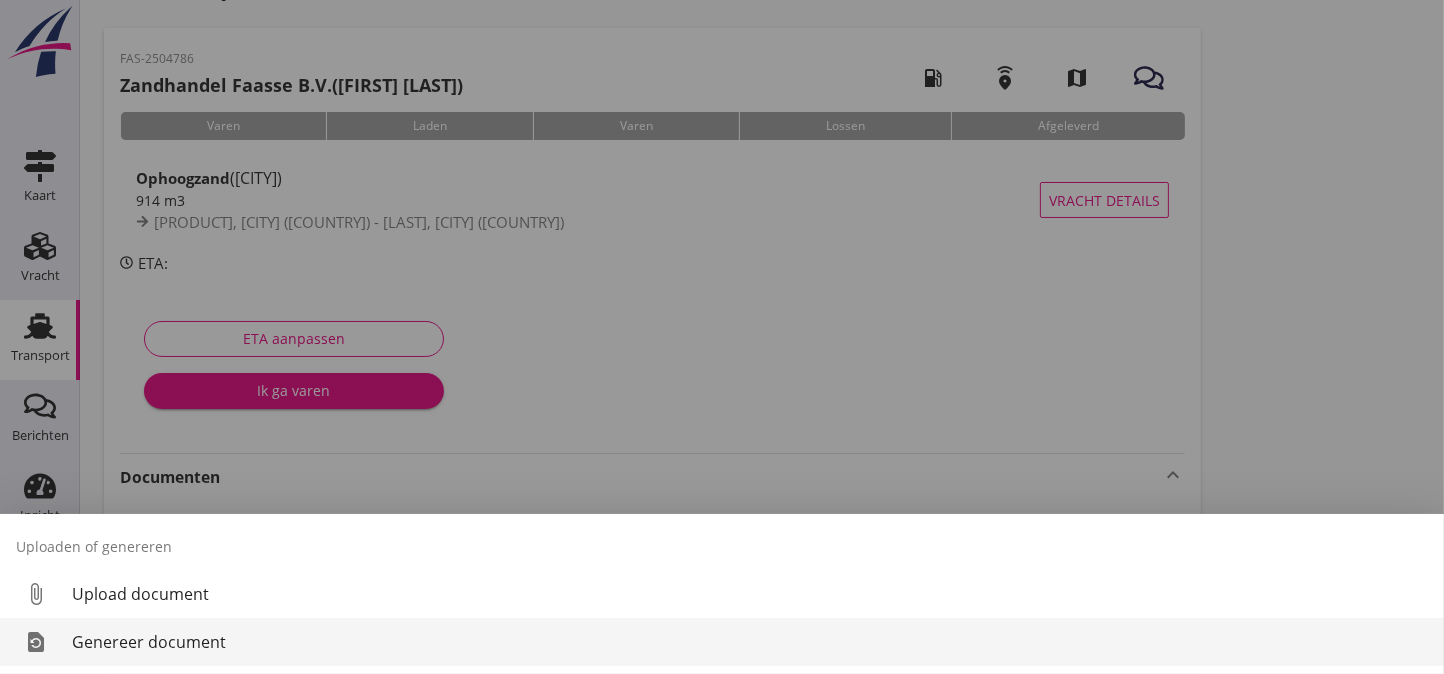 click on "Genereer document" at bounding box center (750, 642) 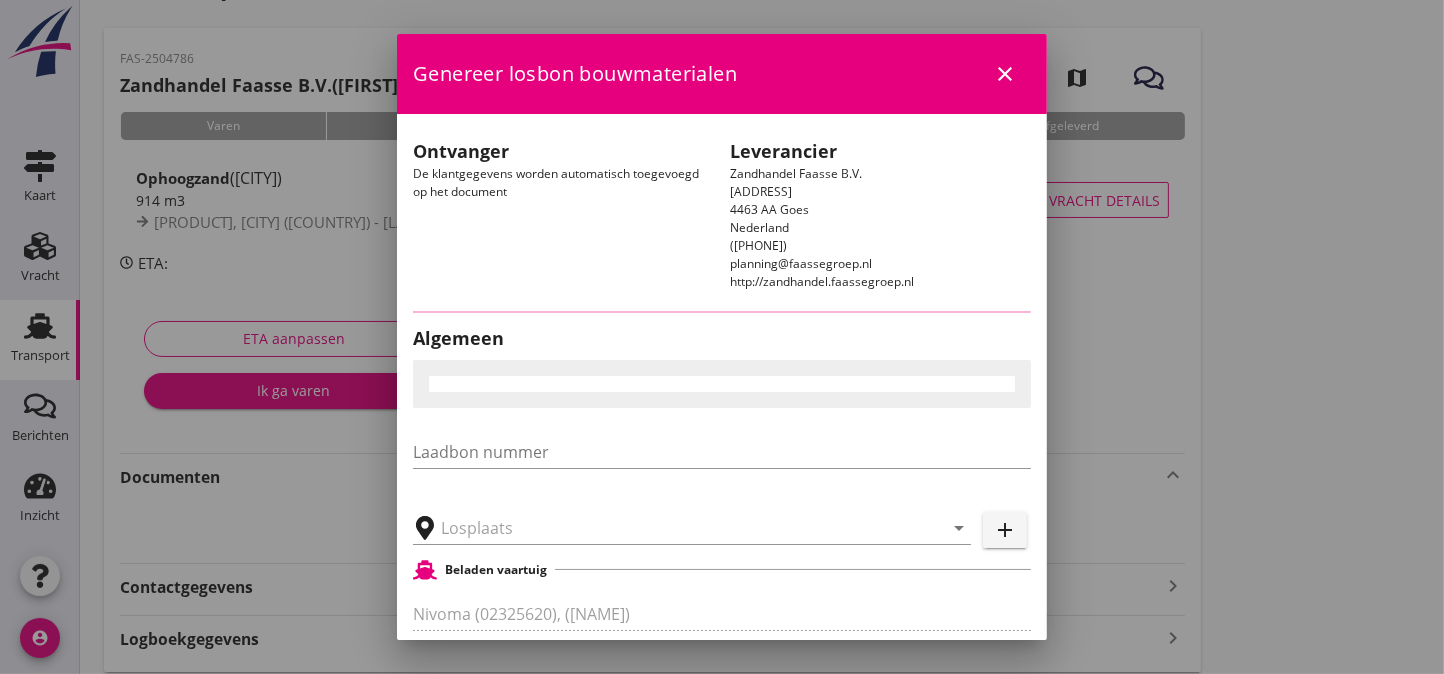 type on "A. van Tilburg, St. Philipsland" 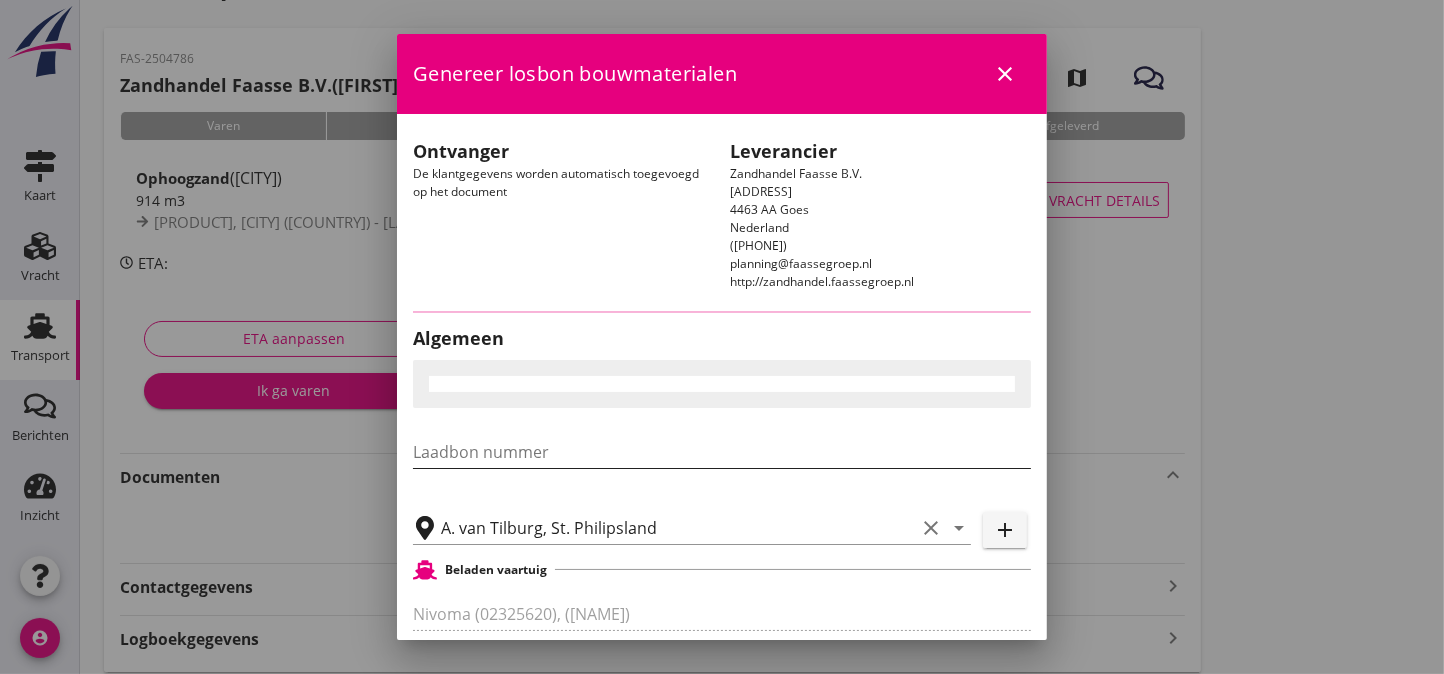 type on "Ophoogzand (6120)" 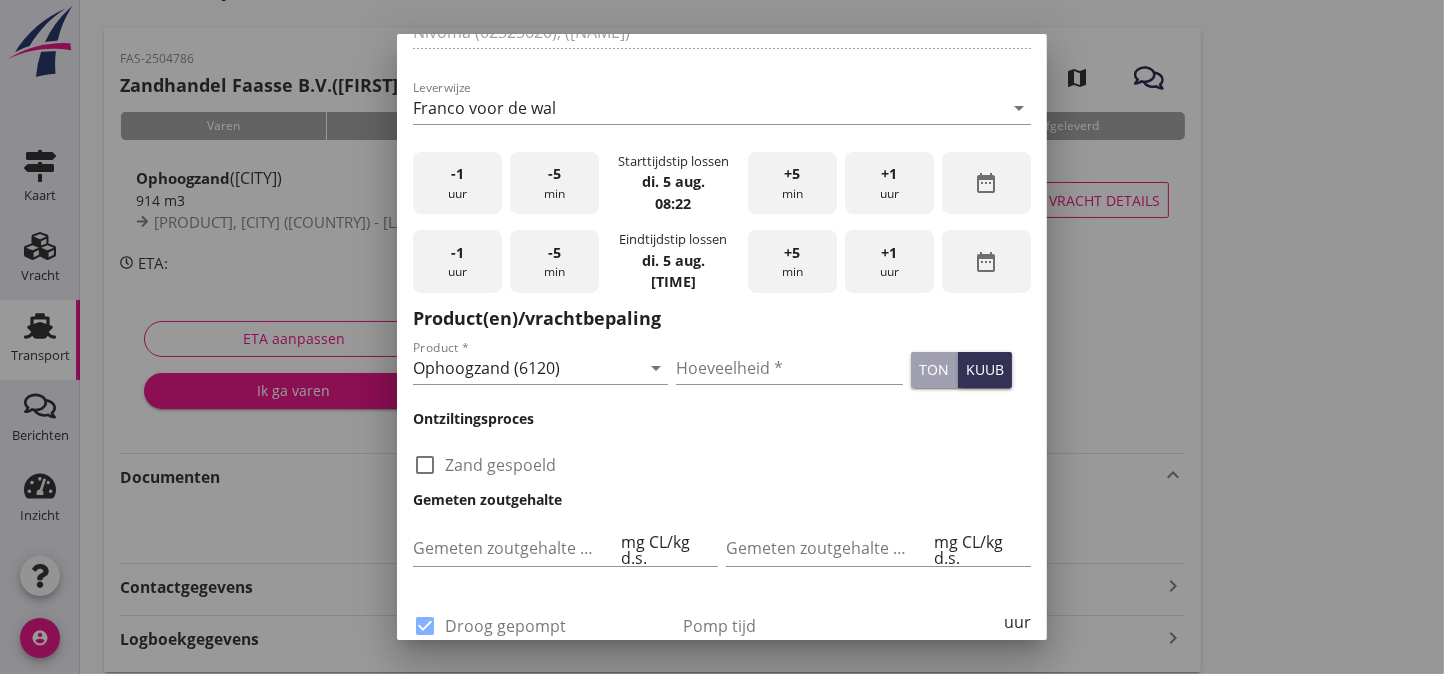 scroll, scrollTop: 666, scrollLeft: 0, axis: vertical 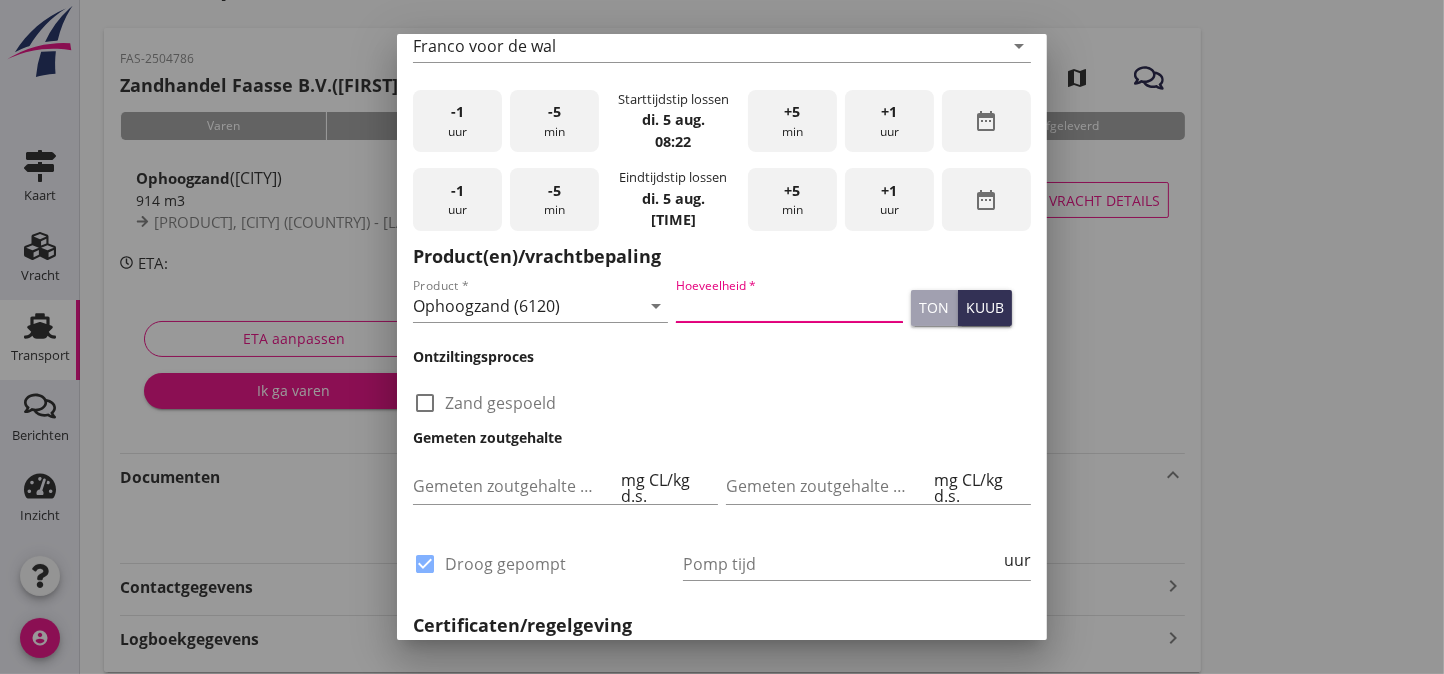 click at bounding box center (789, 306) 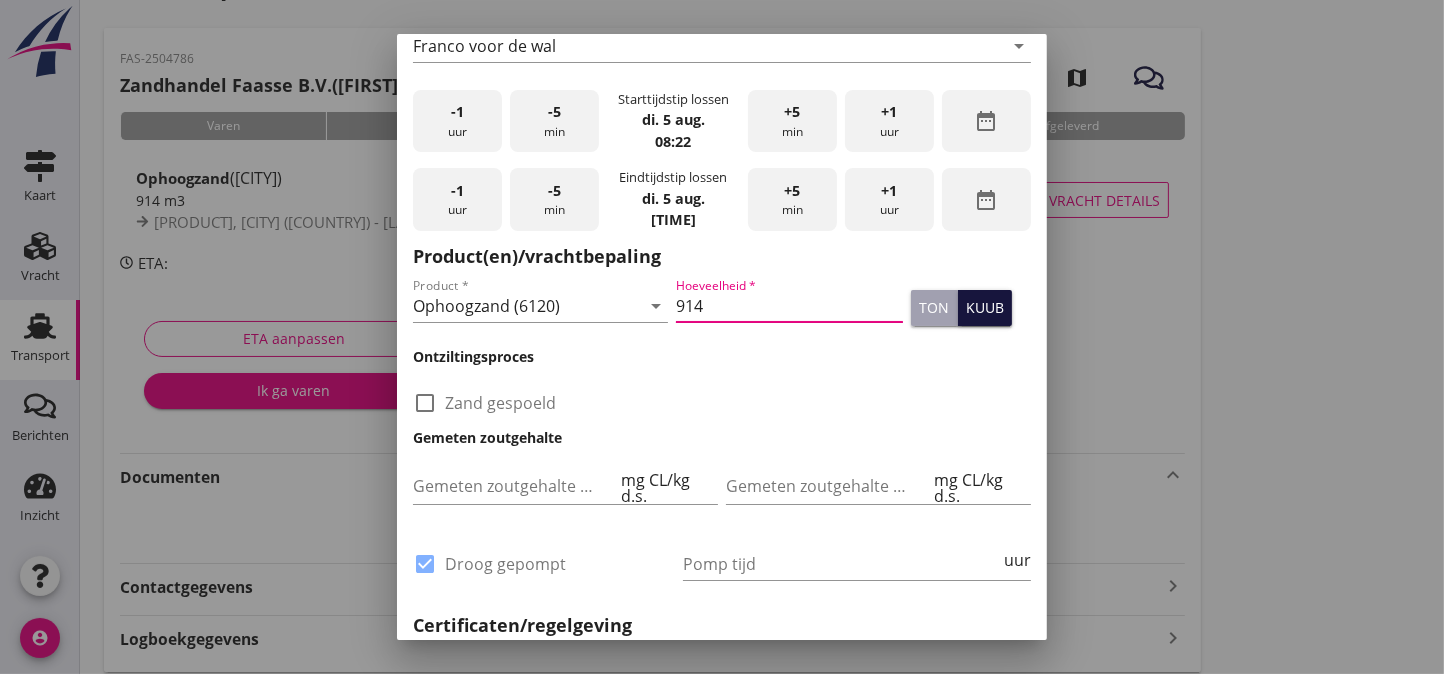 type on "914" 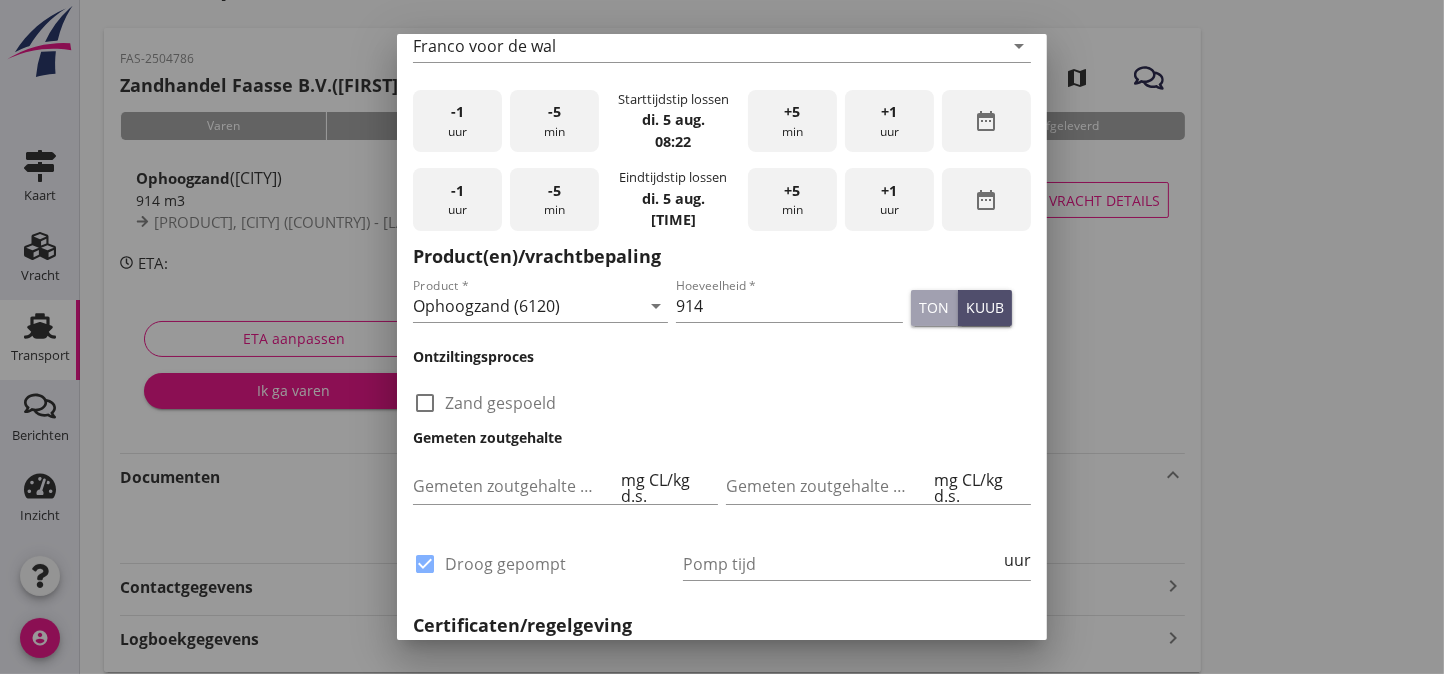 click on "kuub" at bounding box center [985, 307] 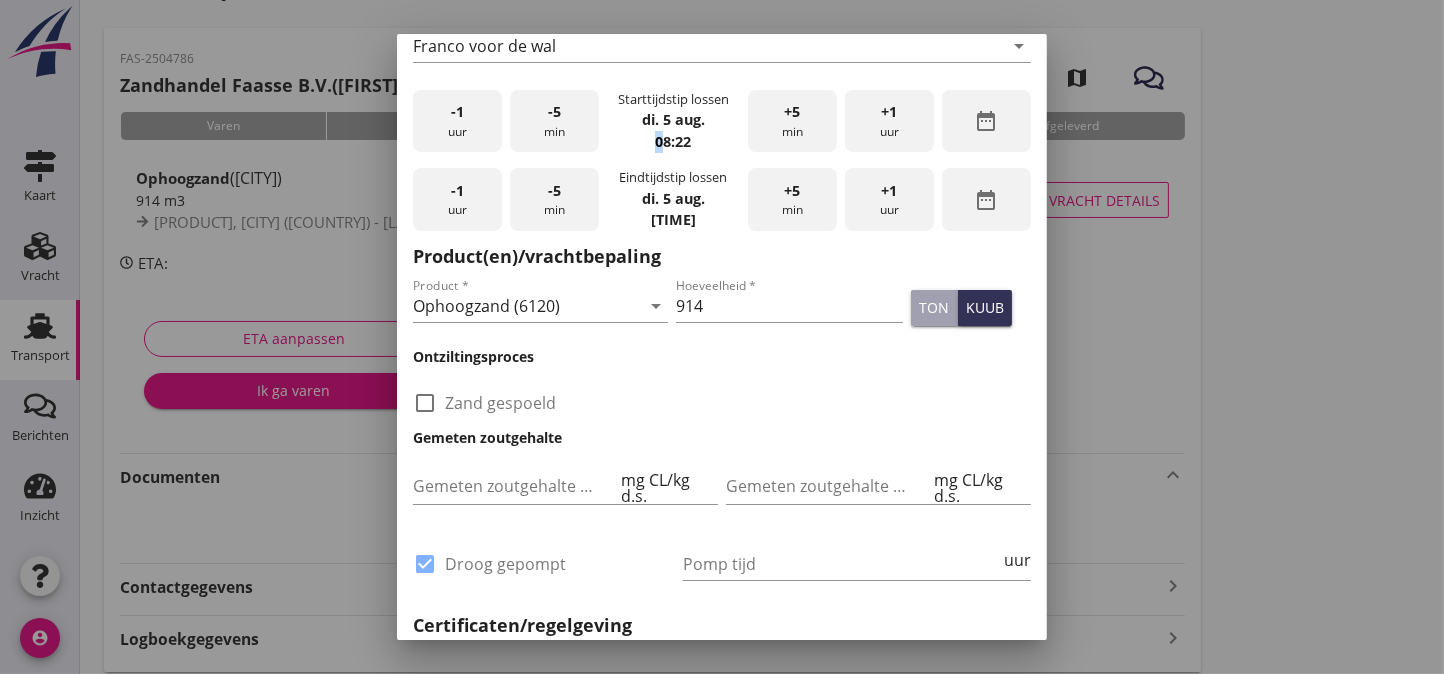 drag, startPoint x: 652, startPoint y: 147, endPoint x: 670, endPoint y: 159, distance: 21.633308 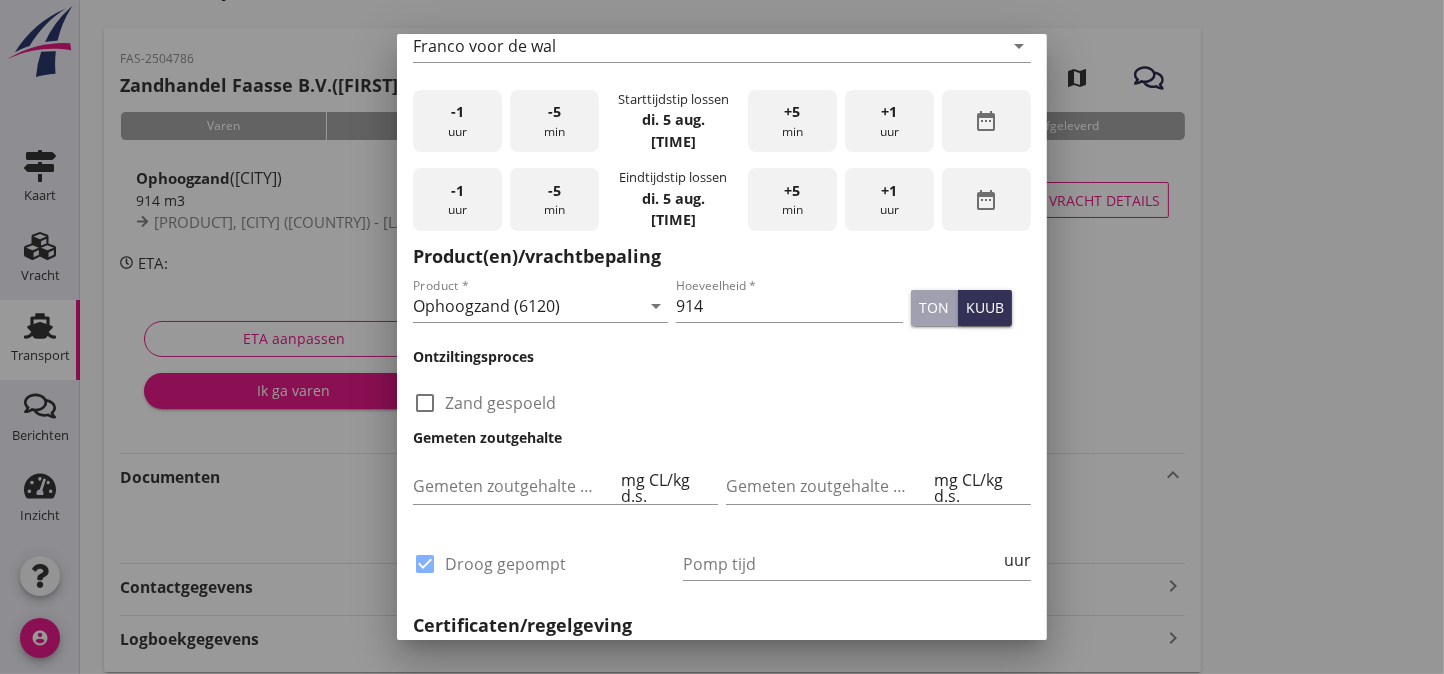 click on "-1  uur" at bounding box center (457, 121) 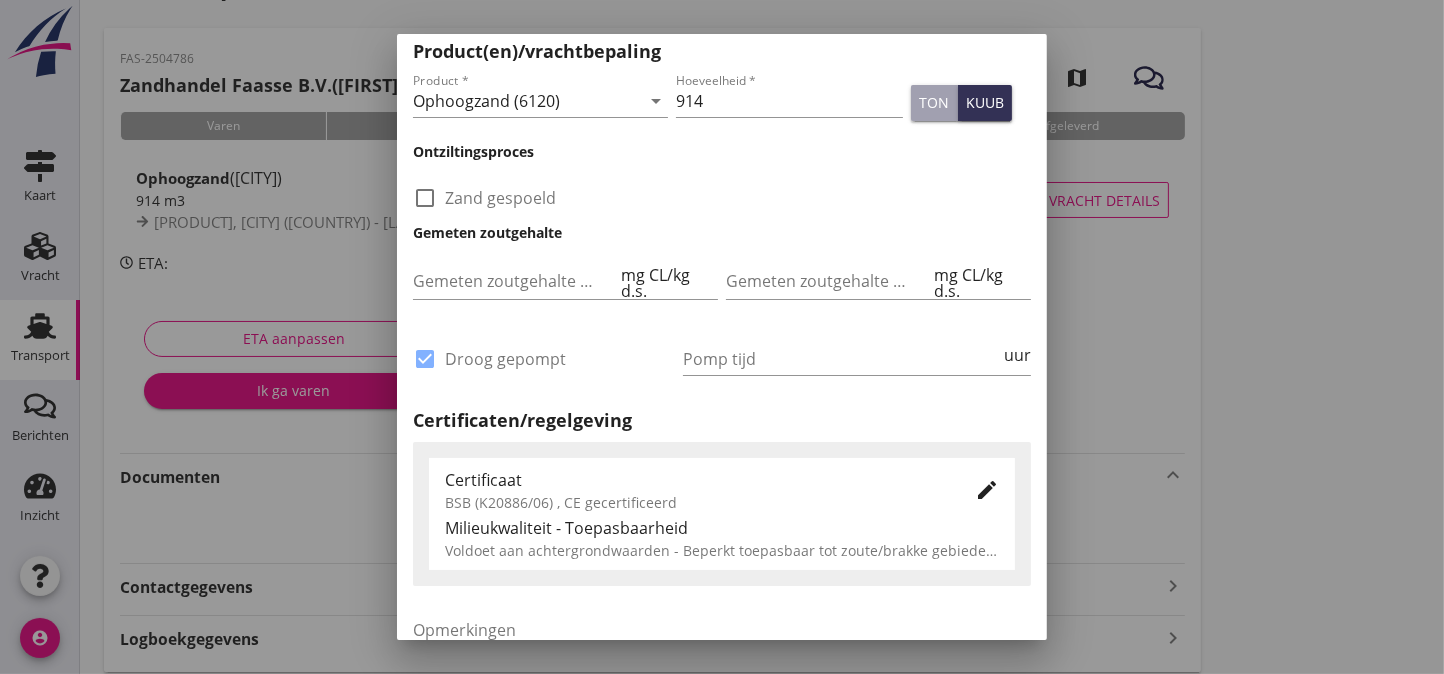 scroll, scrollTop: 909, scrollLeft: 0, axis: vertical 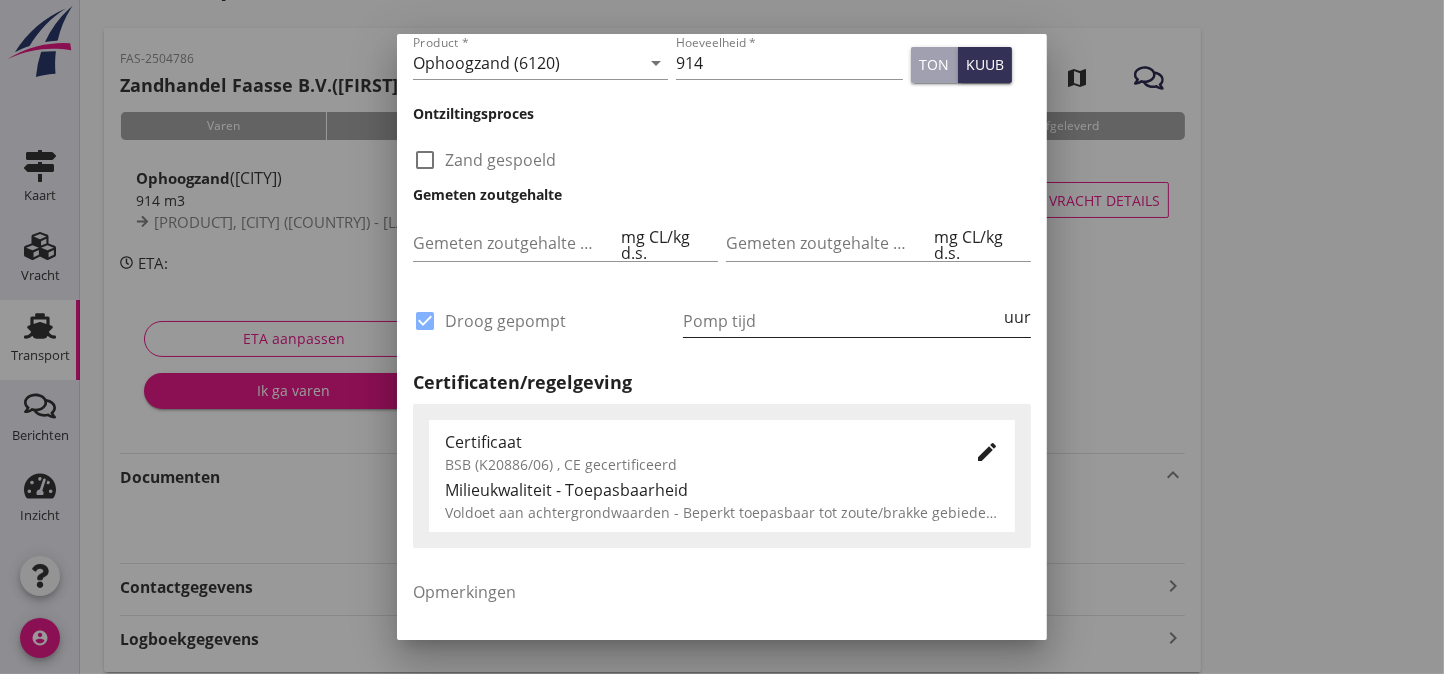 click at bounding box center (841, 321) 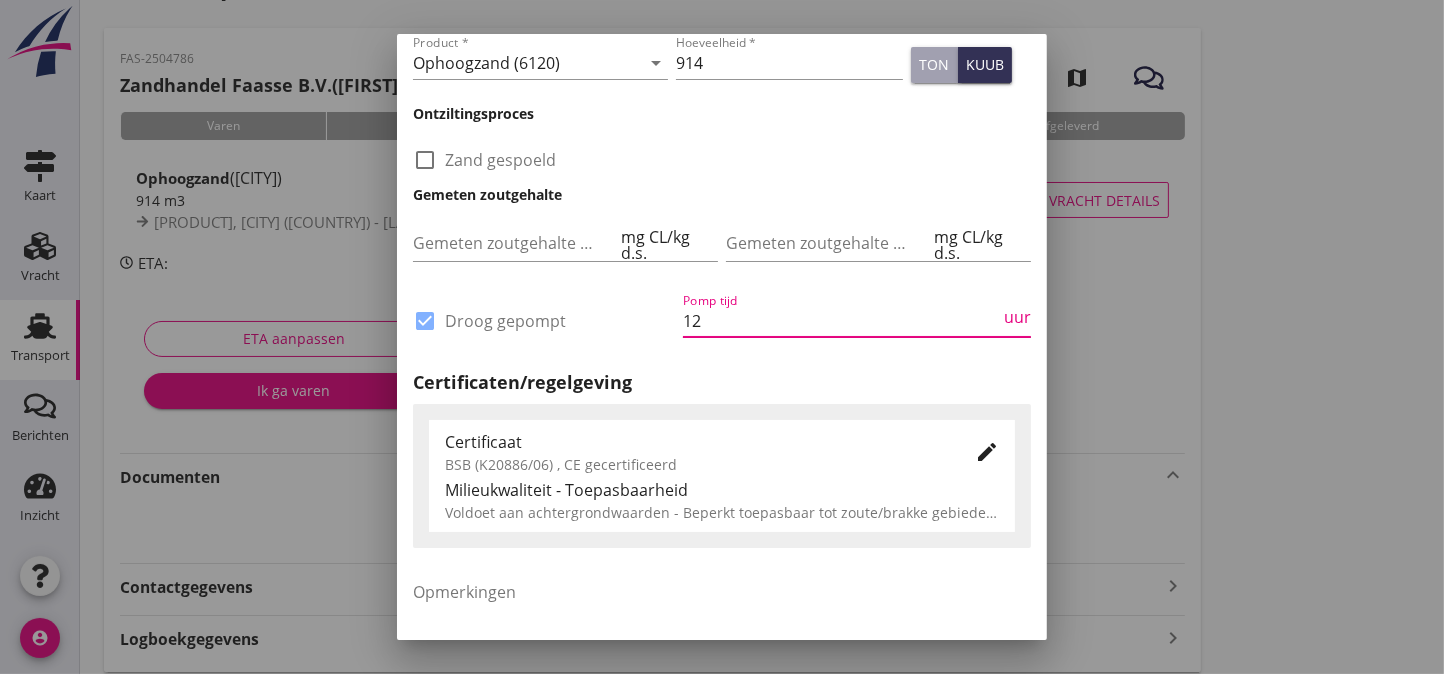 type on "12" 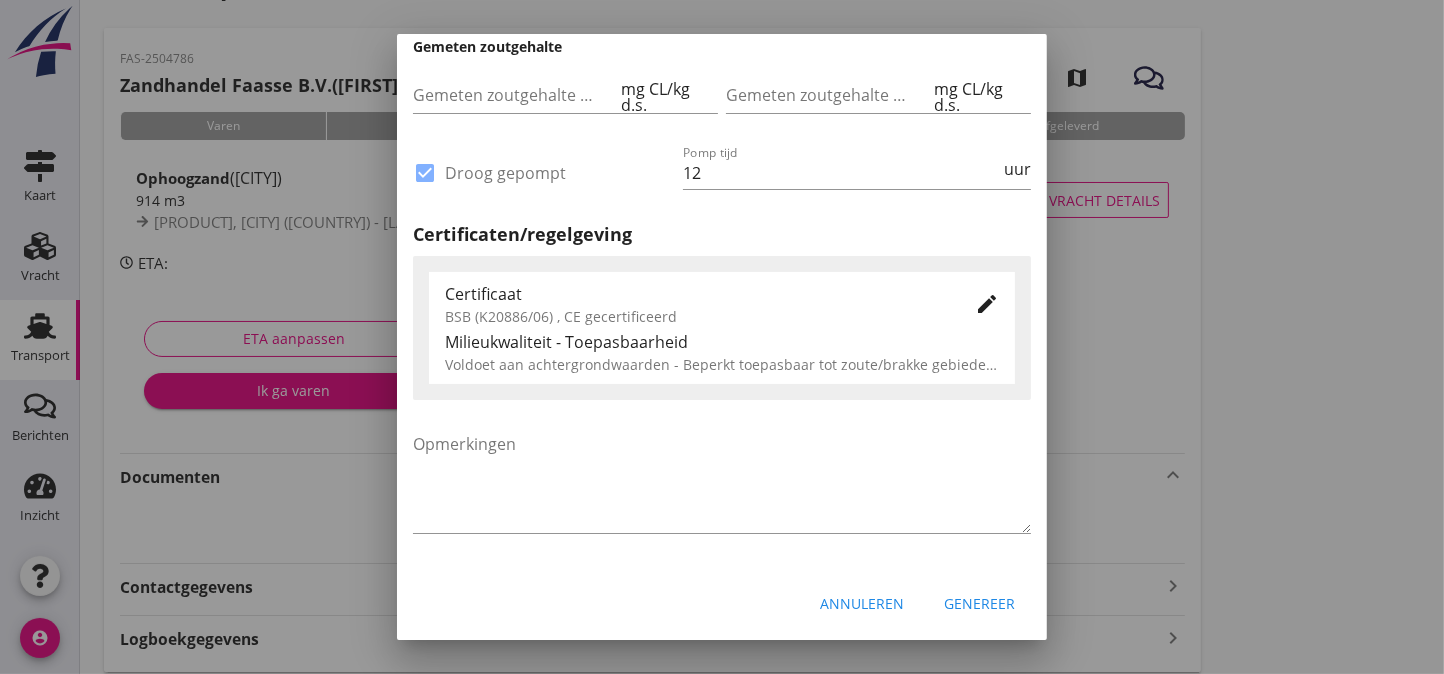 scroll, scrollTop: 1063, scrollLeft: 0, axis: vertical 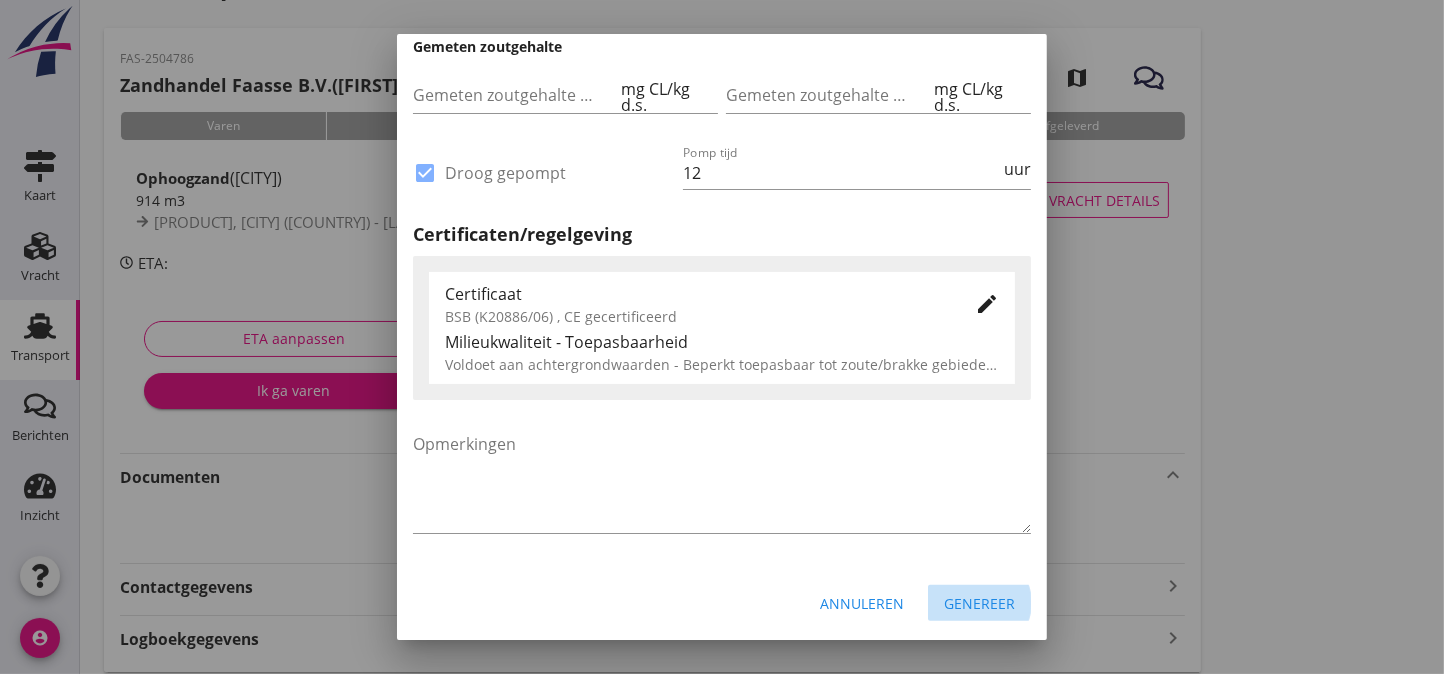 click on "Genereer" at bounding box center (979, 603) 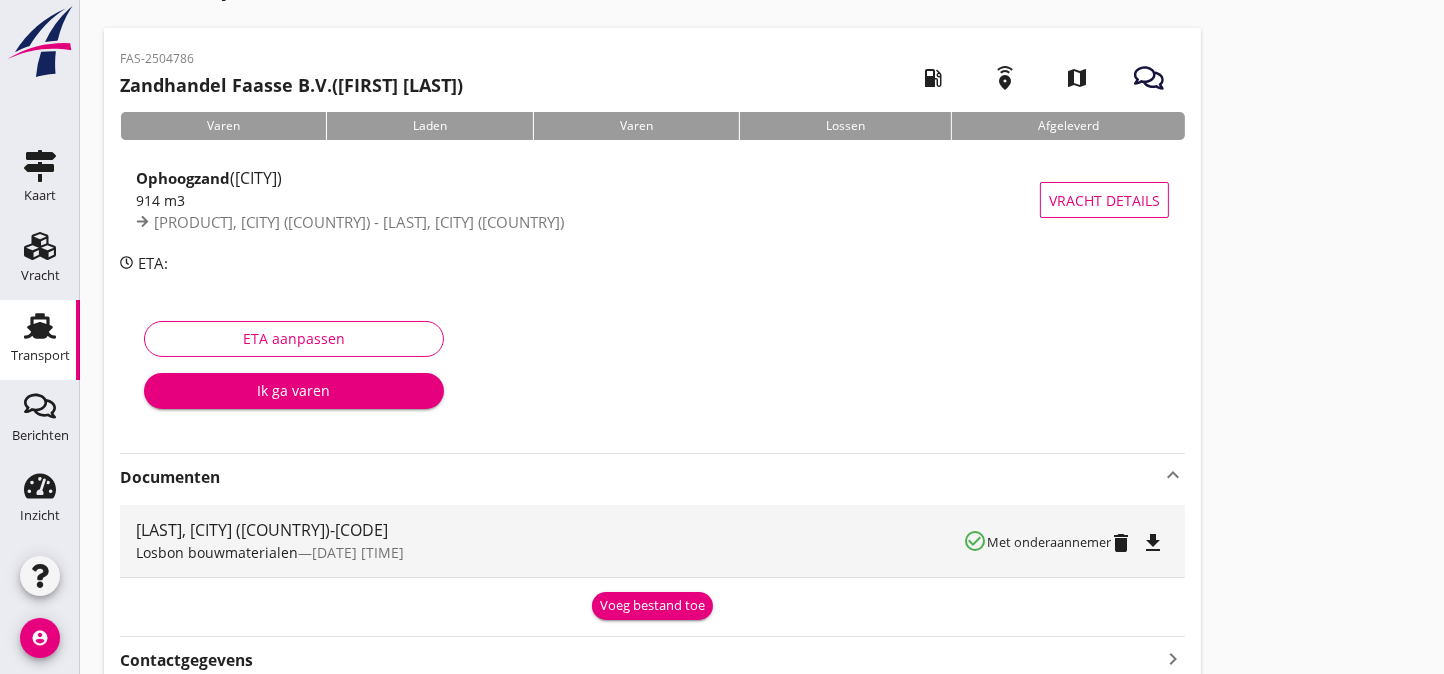 click on "file_download" at bounding box center [1153, 543] 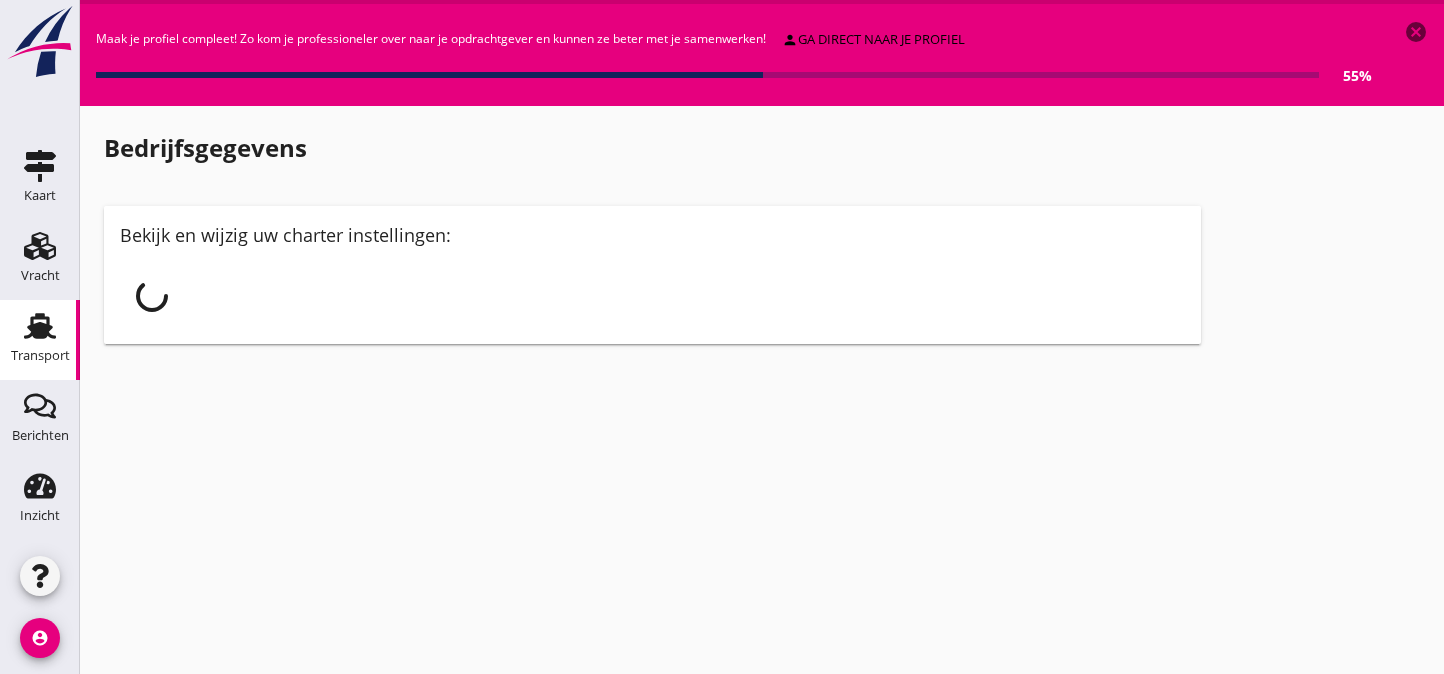 scroll, scrollTop: 0, scrollLeft: 0, axis: both 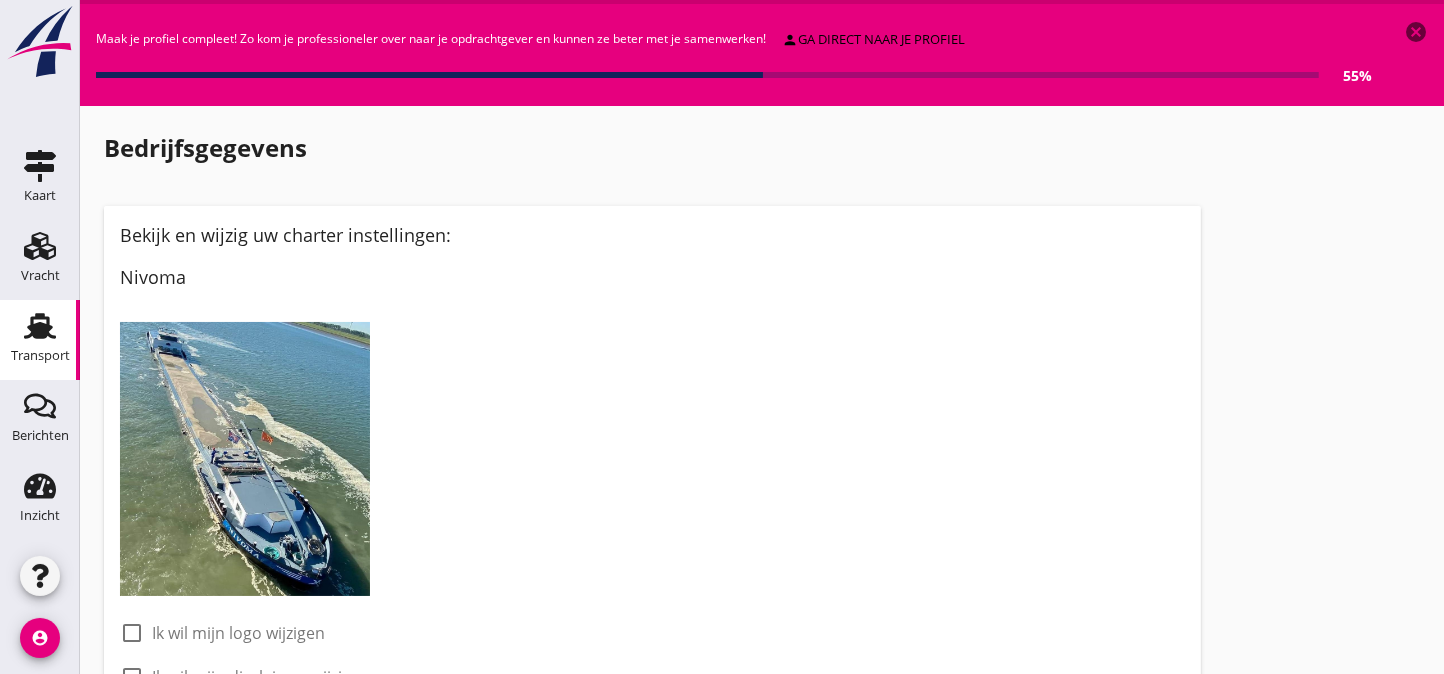 click 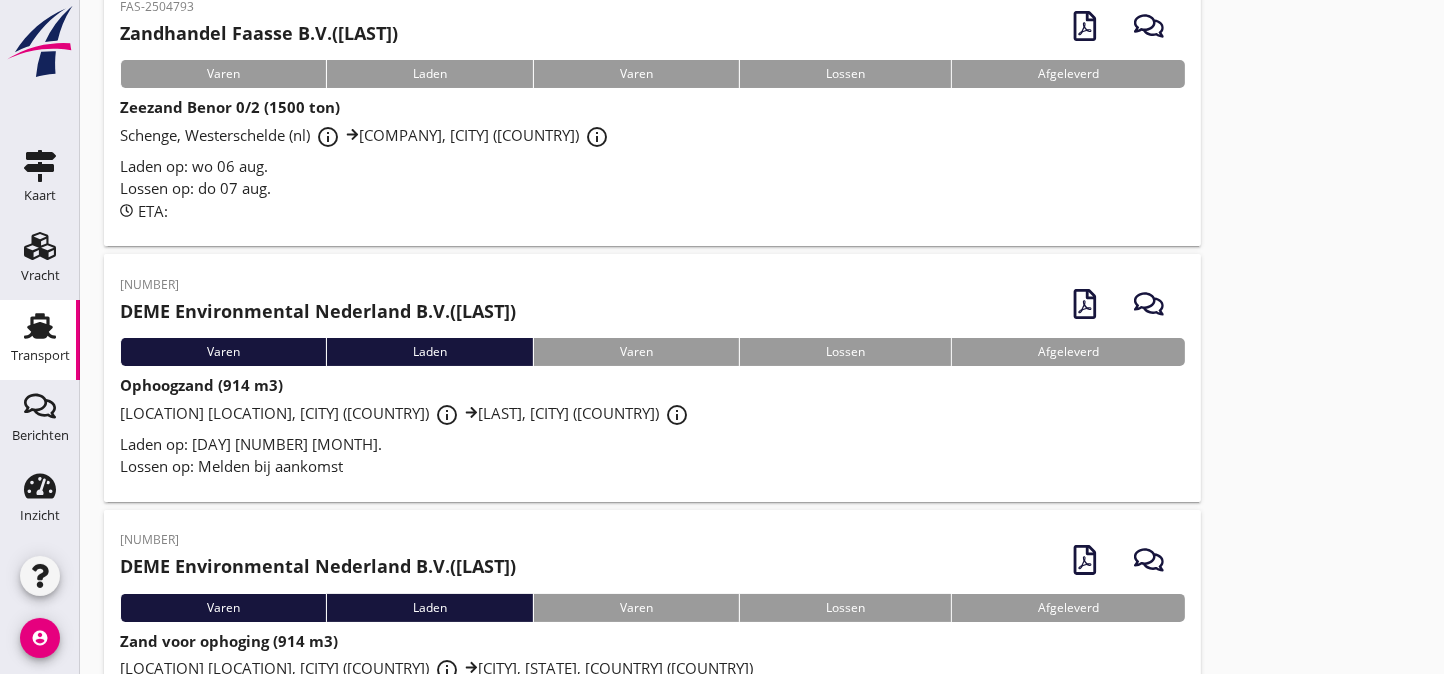 scroll, scrollTop: 182, scrollLeft: 0, axis: vertical 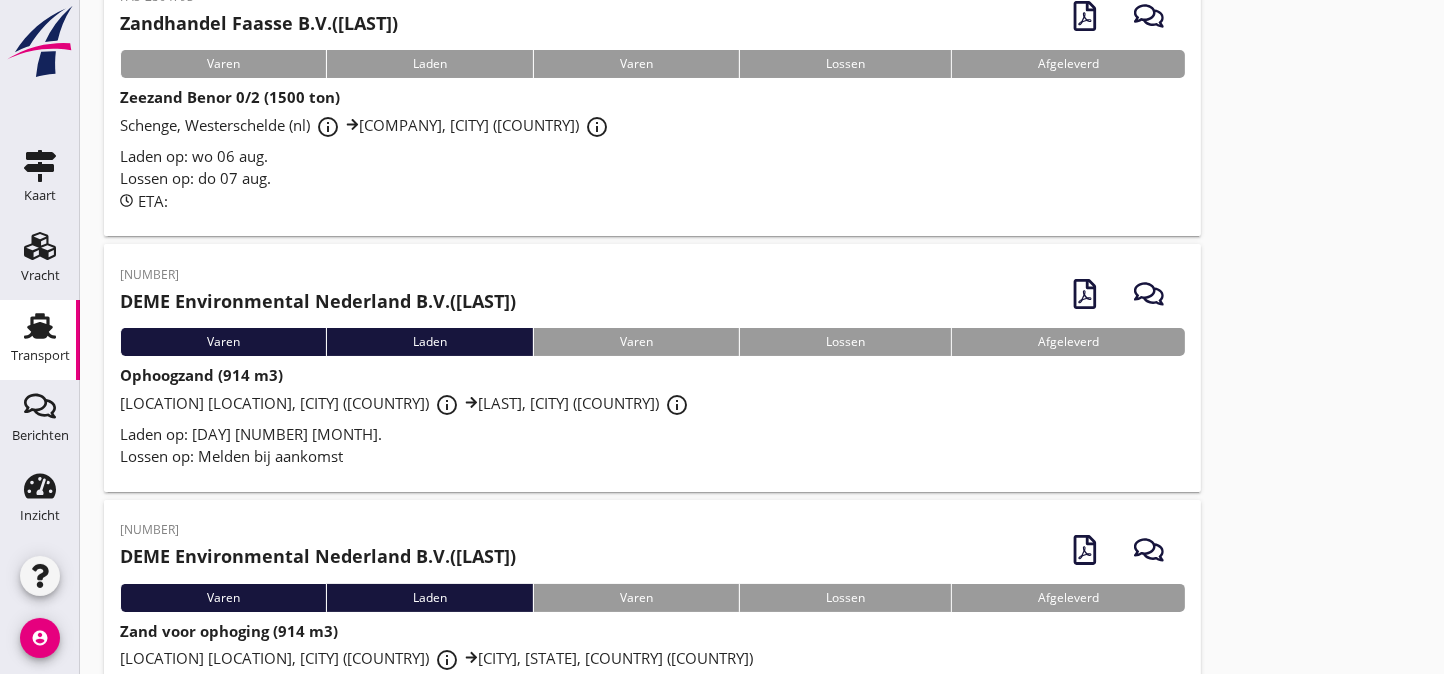 click on "Frisoput zandwinning, Rotterdam (nl)  info_outline  Molenaar, Bergambacht (nl)  info_outline" at bounding box center (652, 405) 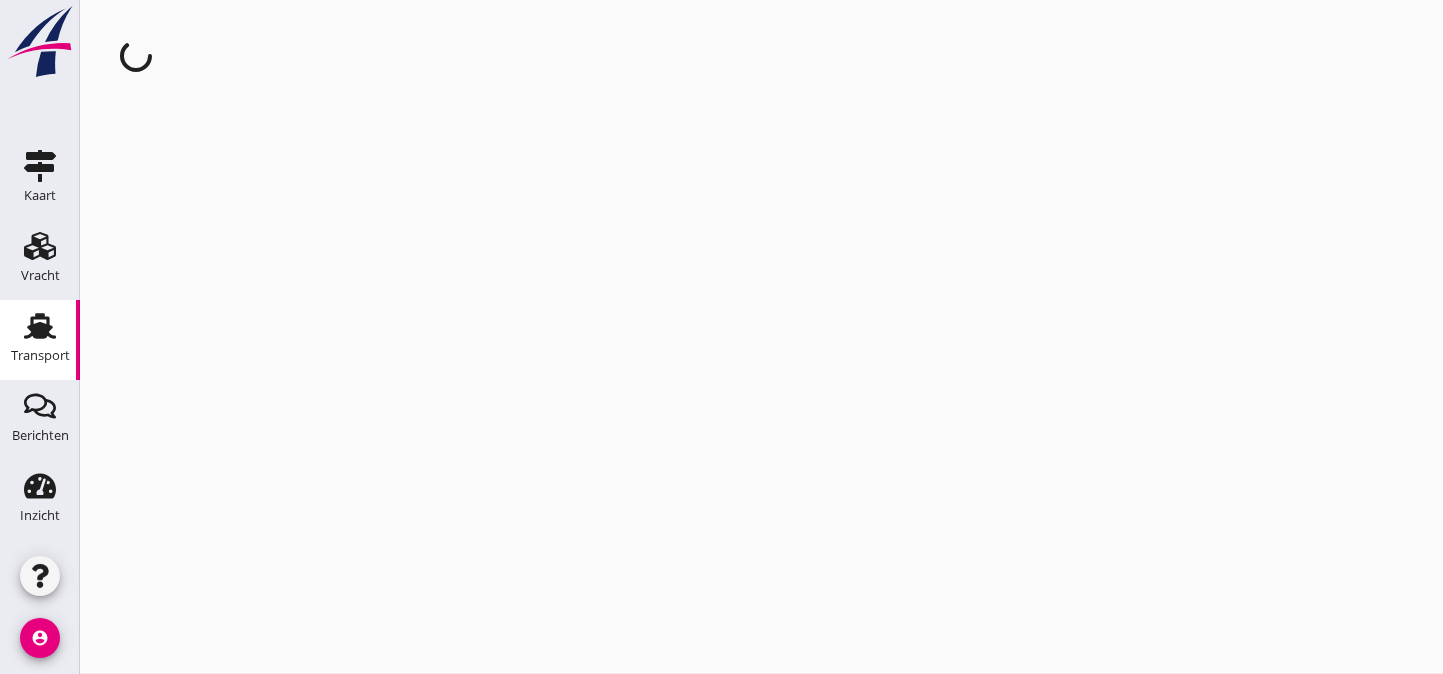 scroll, scrollTop: 0, scrollLeft: 0, axis: both 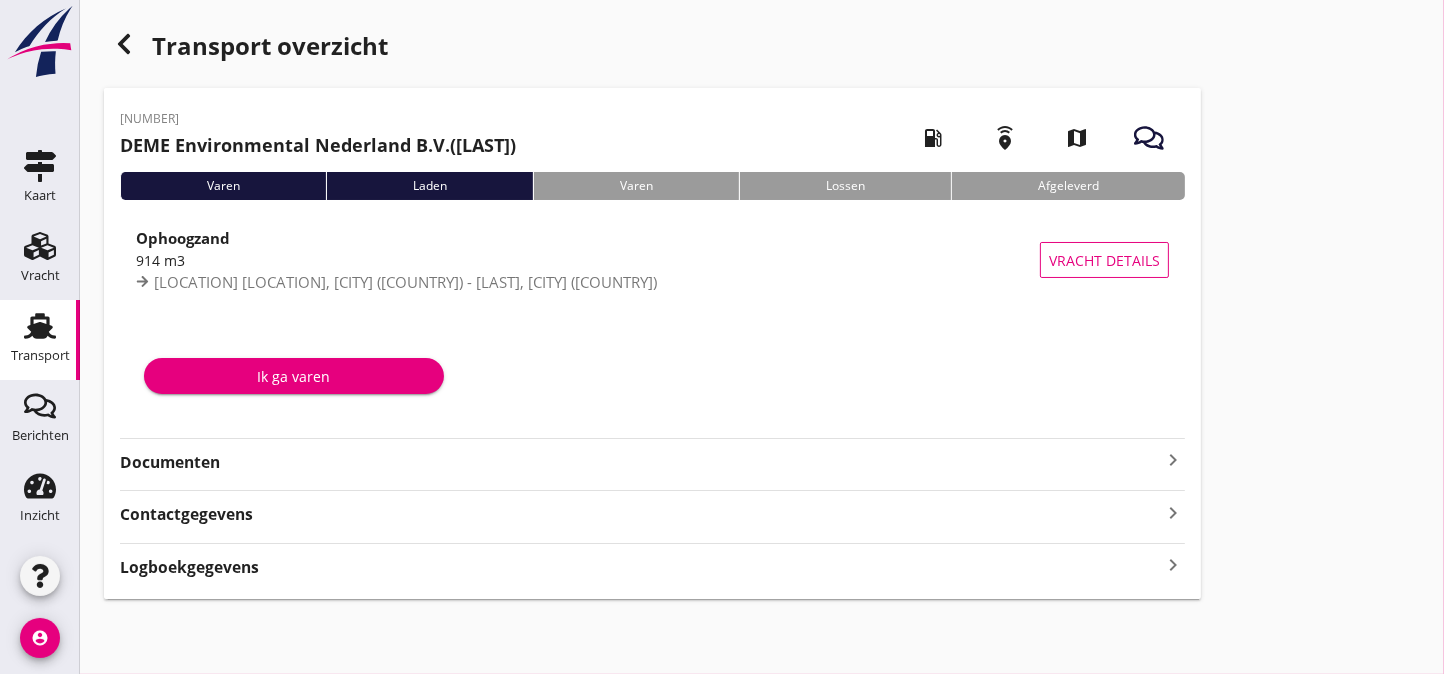 click on "Documenten" at bounding box center (640, 462) 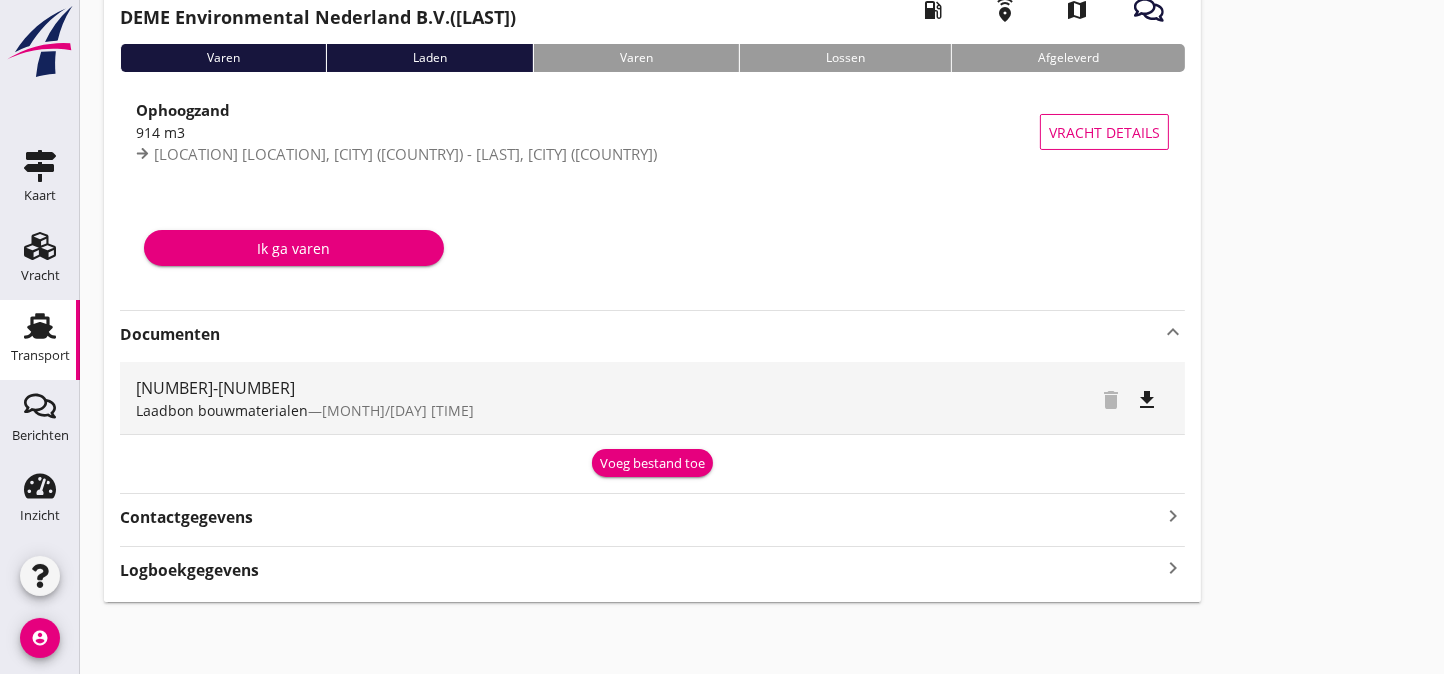 scroll, scrollTop: 129, scrollLeft: 0, axis: vertical 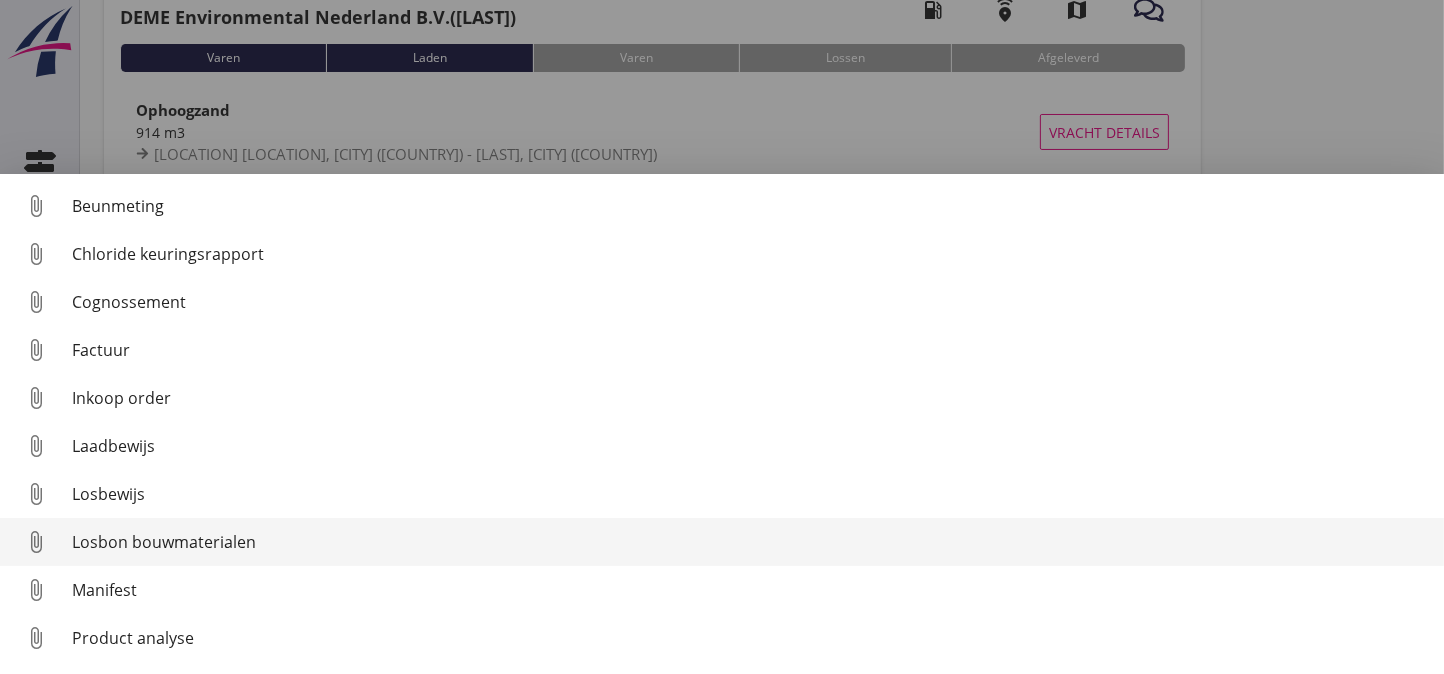 click on "Losbon bouwmaterialen" at bounding box center (750, 542) 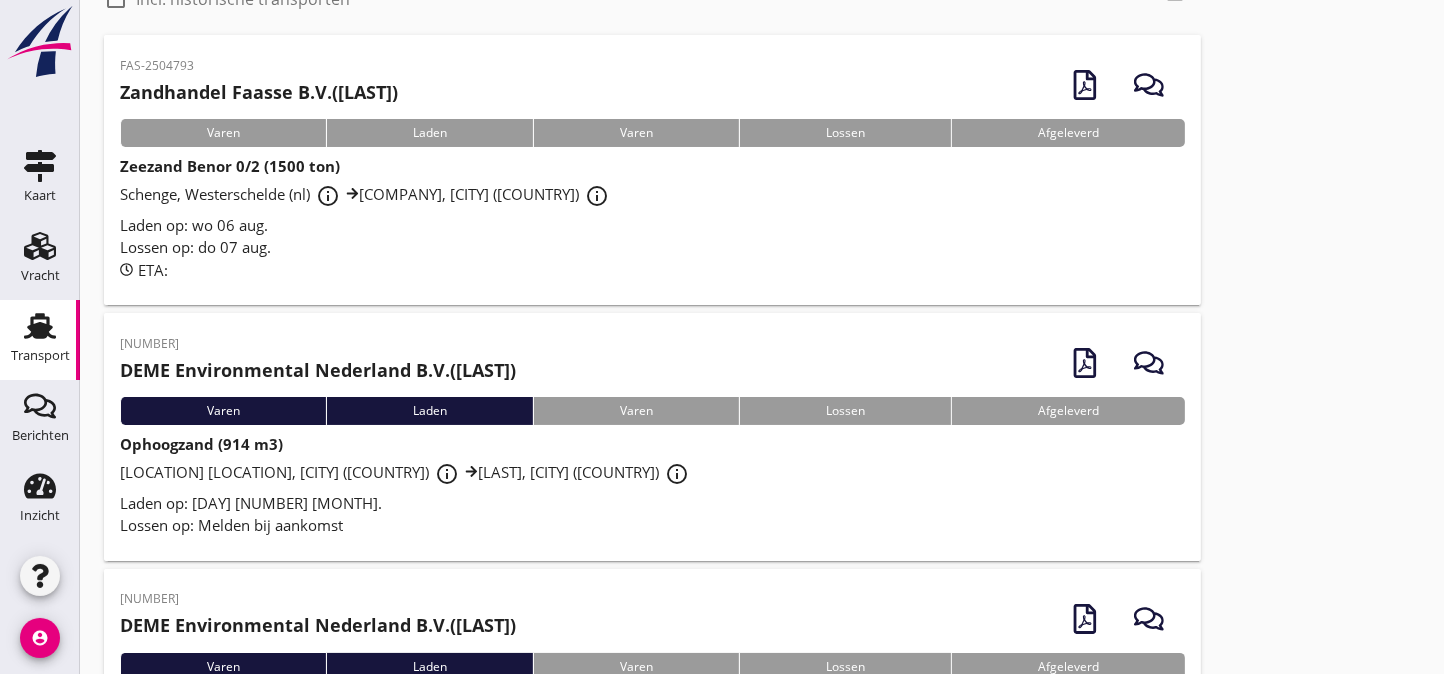 scroll, scrollTop: 0, scrollLeft: 0, axis: both 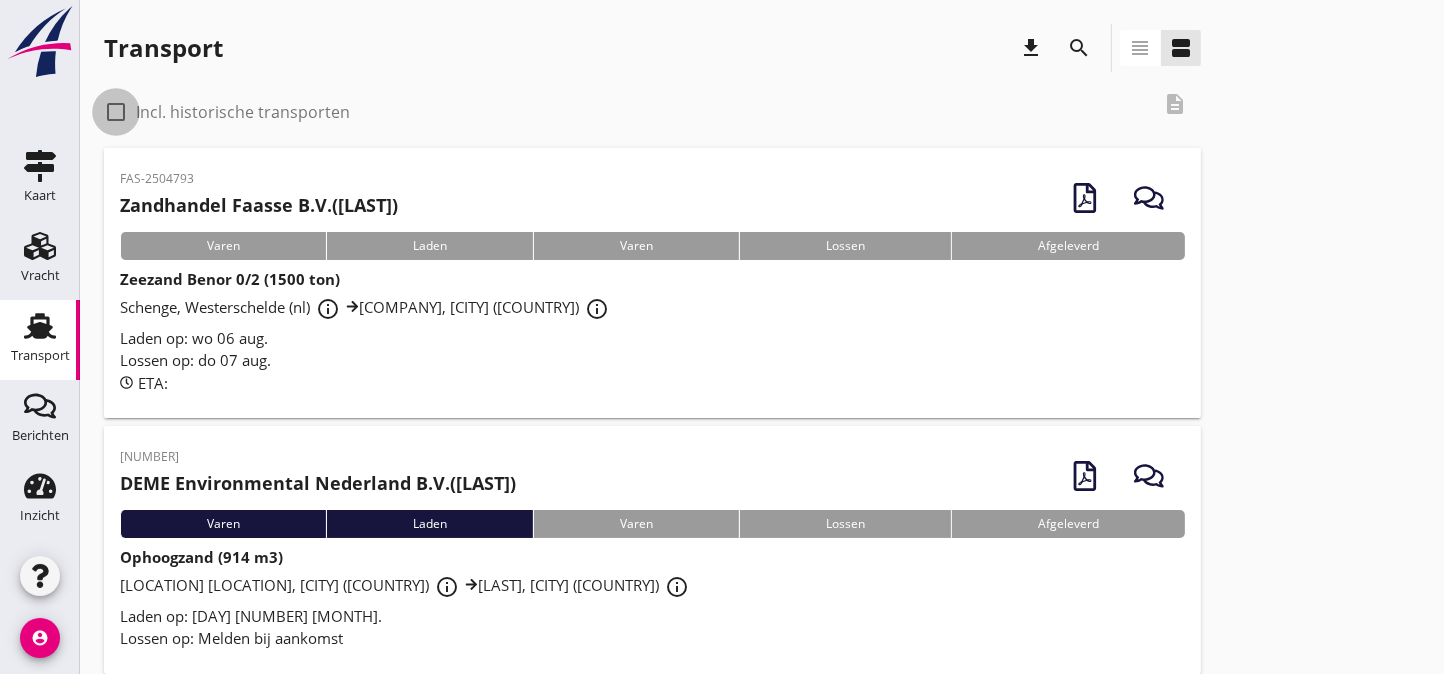 click at bounding box center [116, 112] 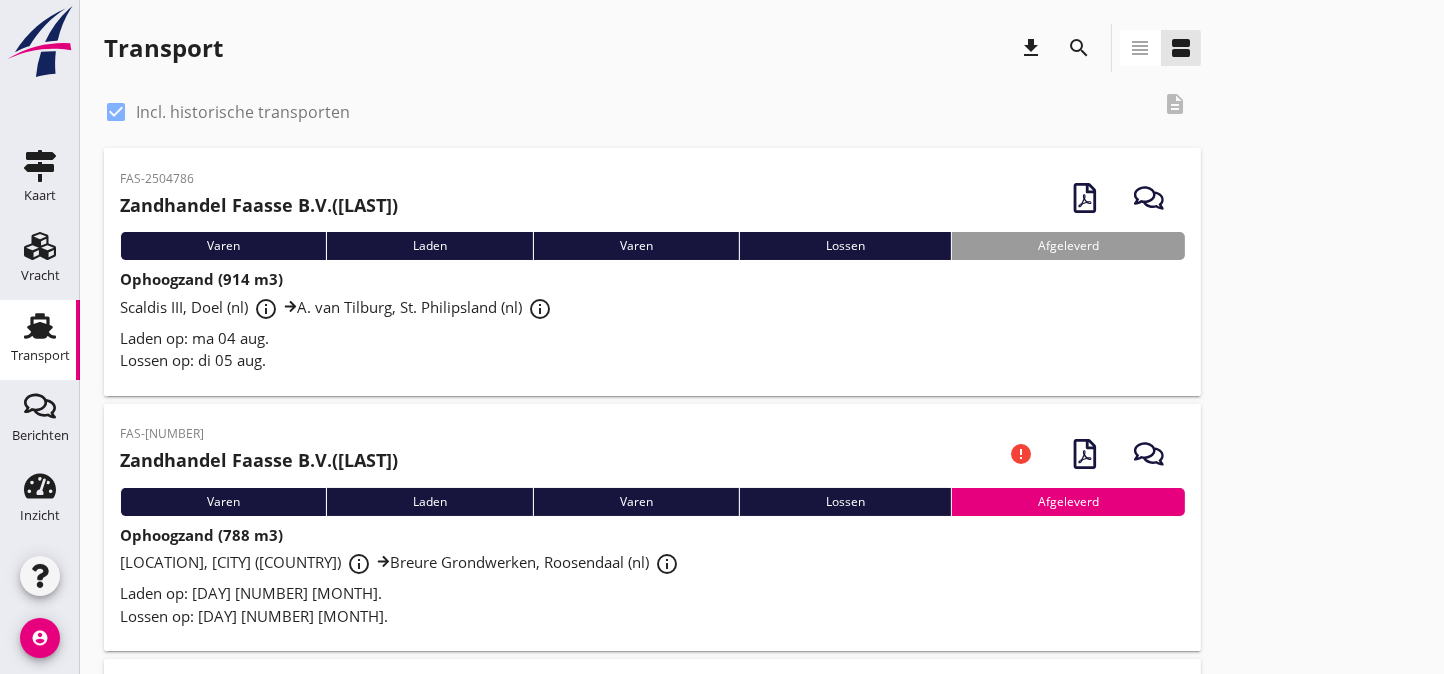 click on "Laden op: ma 04 aug." at bounding box center [652, 338] 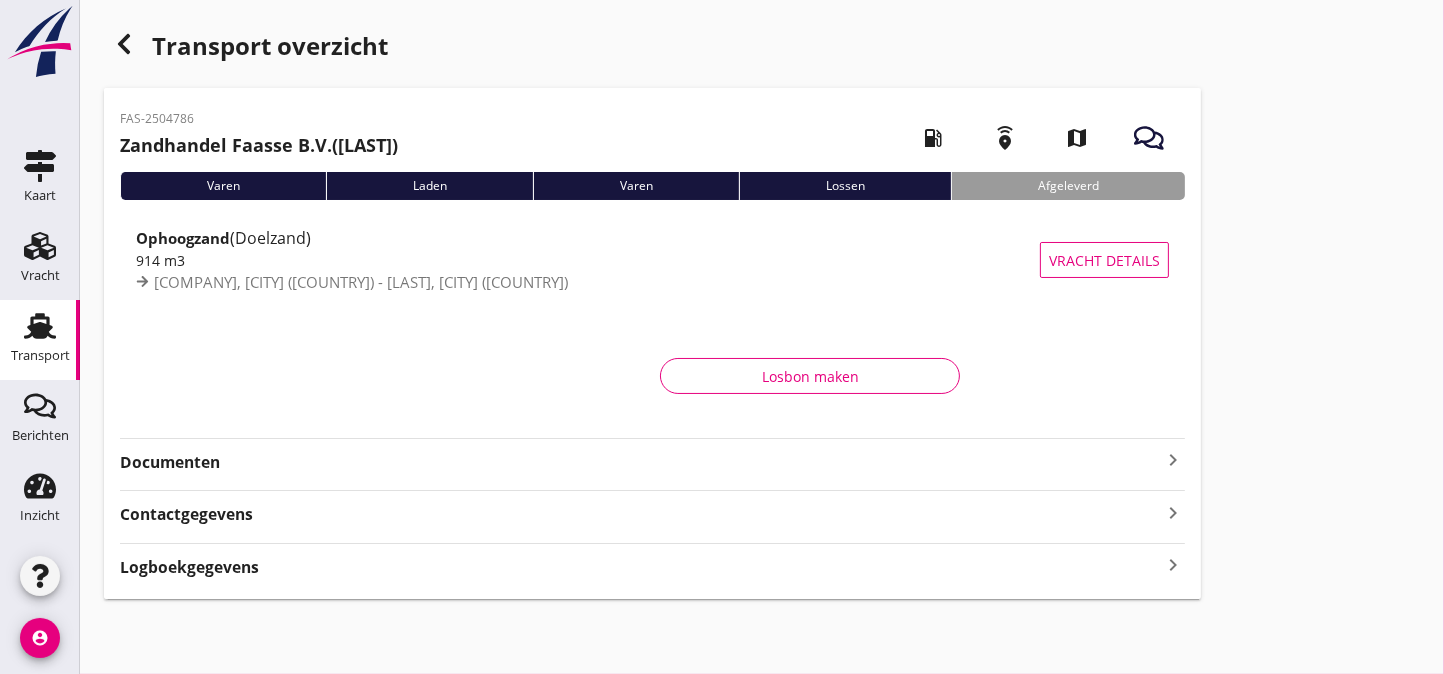 click on "Documenten" at bounding box center [640, 462] 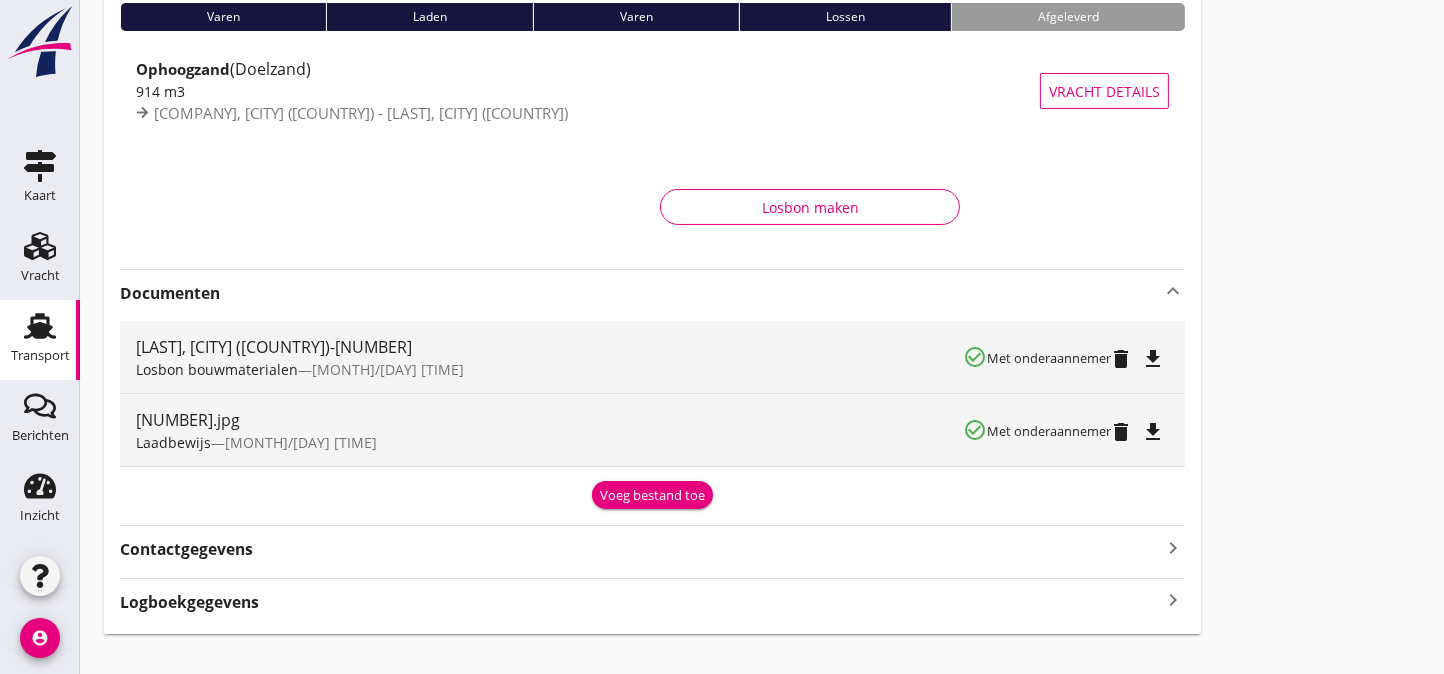 scroll, scrollTop: 182, scrollLeft: 0, axis: vertical 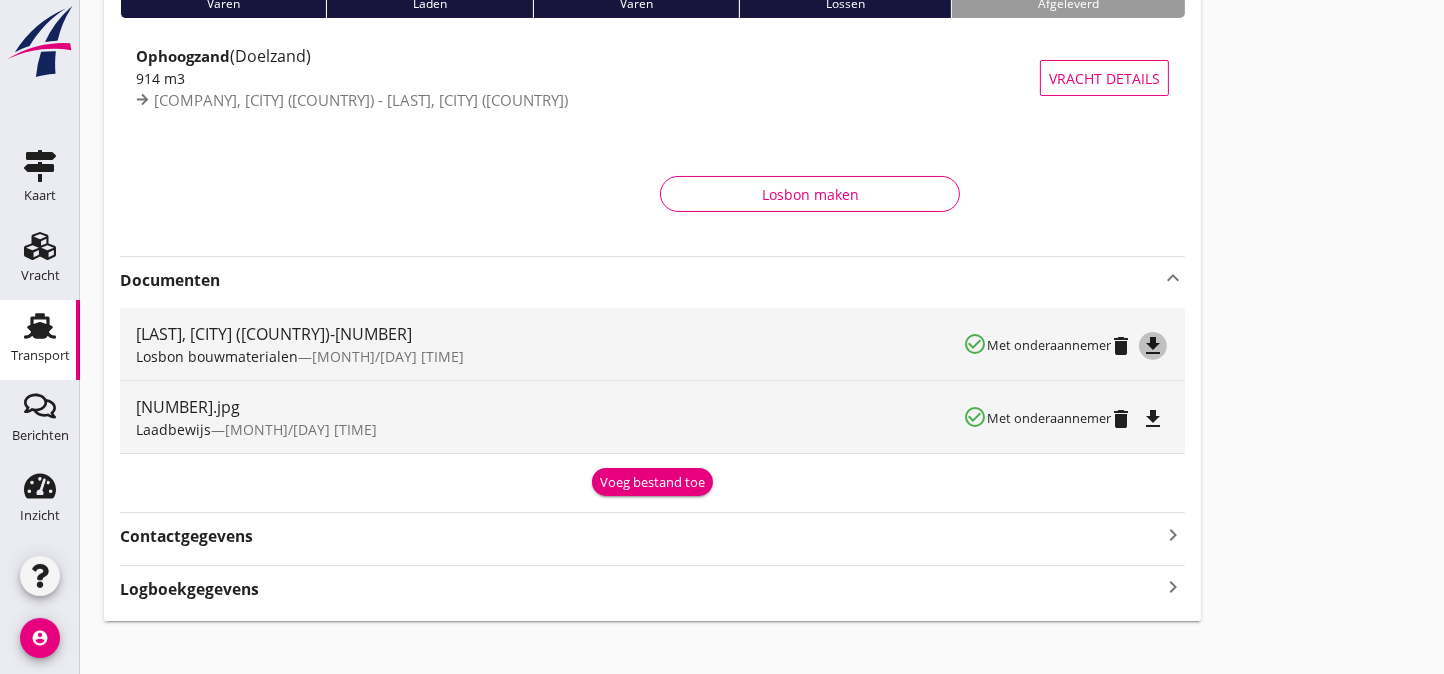 click on "file_download" at bounding box center [1153, 346] 